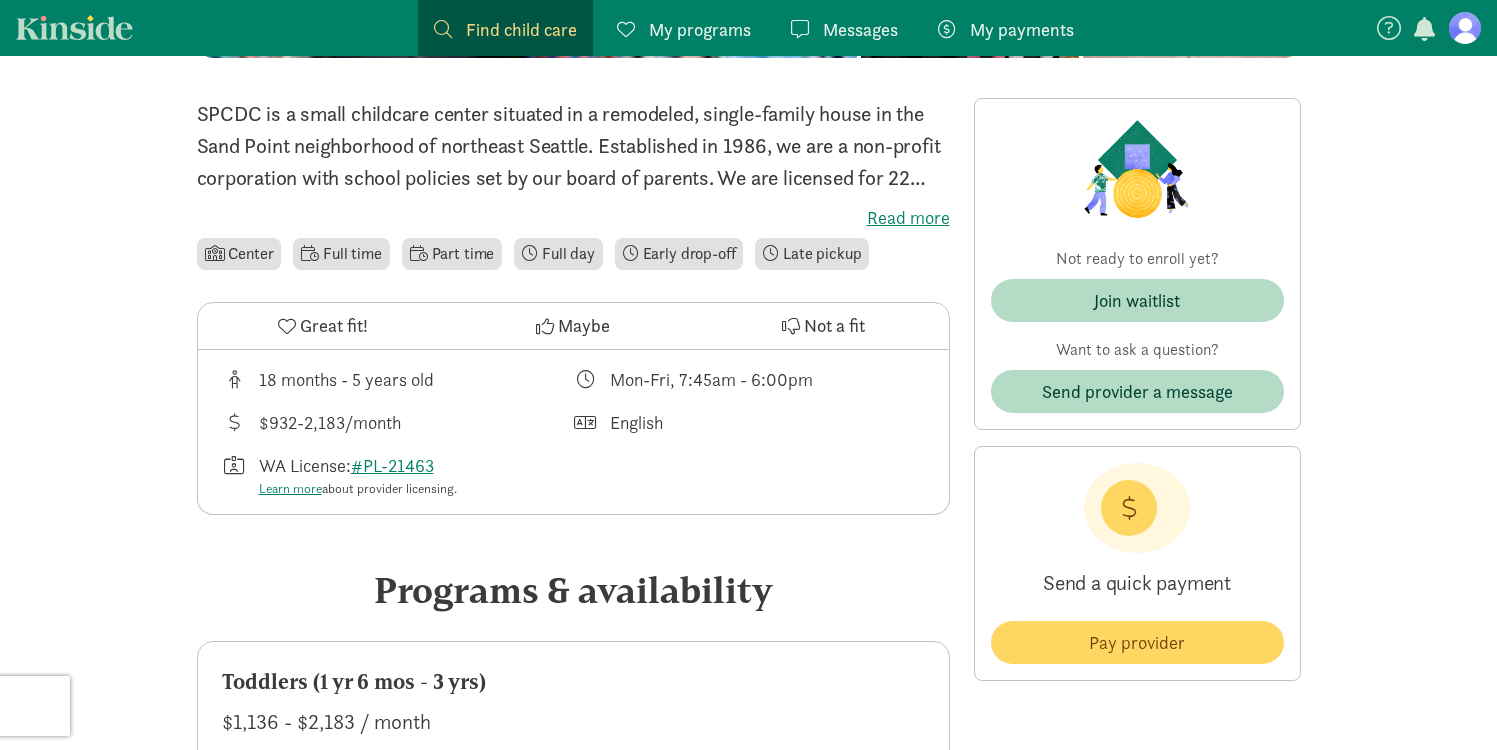 scroll, scrollTop: 260, scrollLeft: 0, axis: vertical 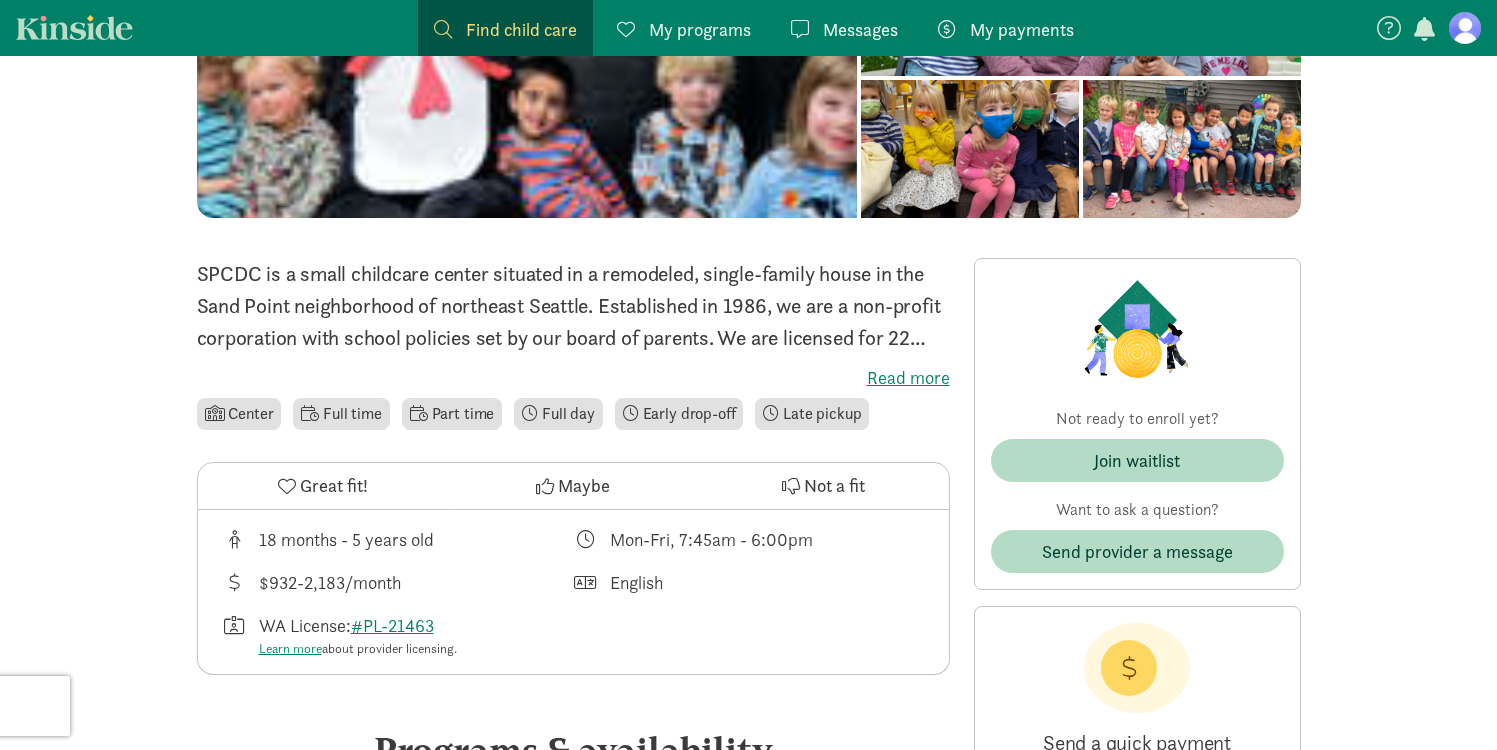 click on "English" at bounding box center [749, 582] 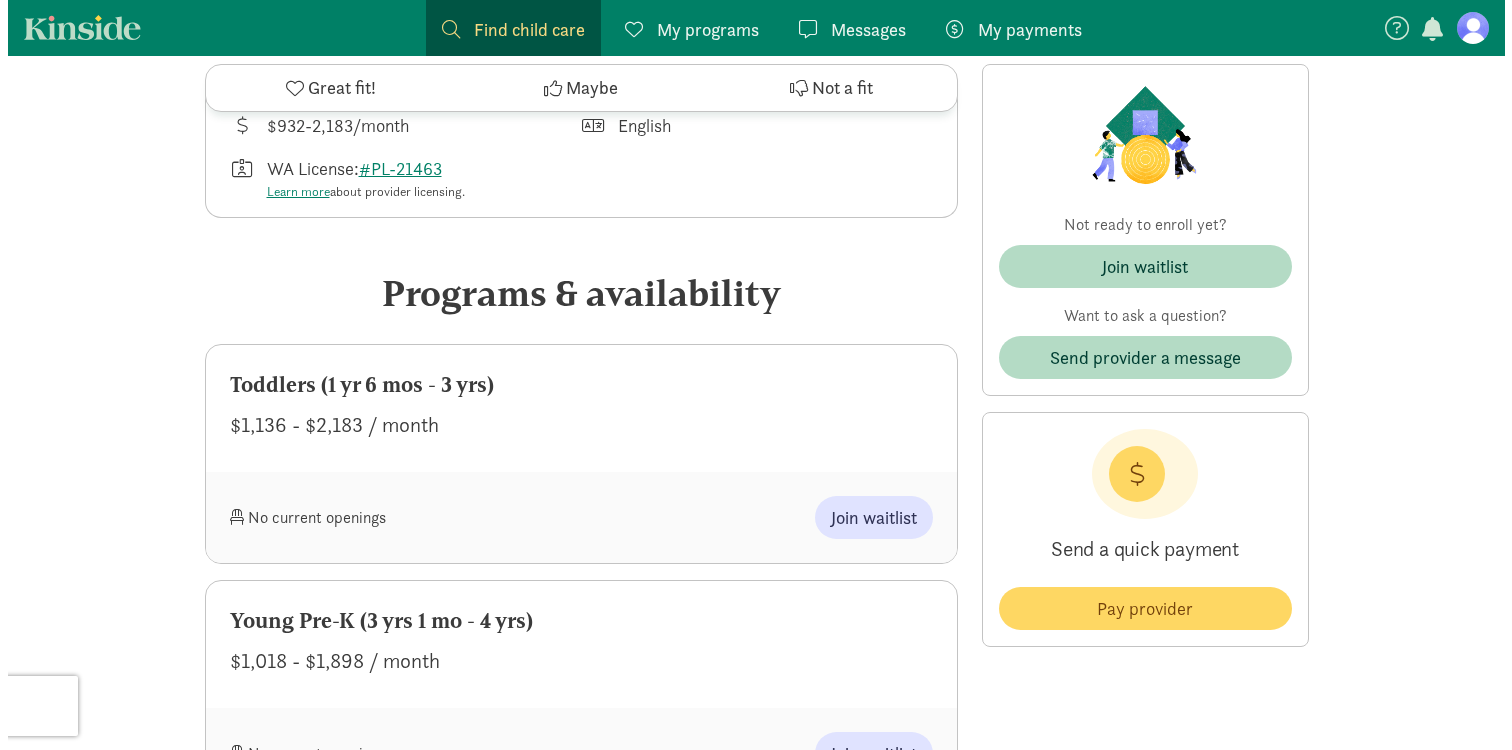 scroll, scrollTop: 716, scrollLeft: 0, axis: vertical 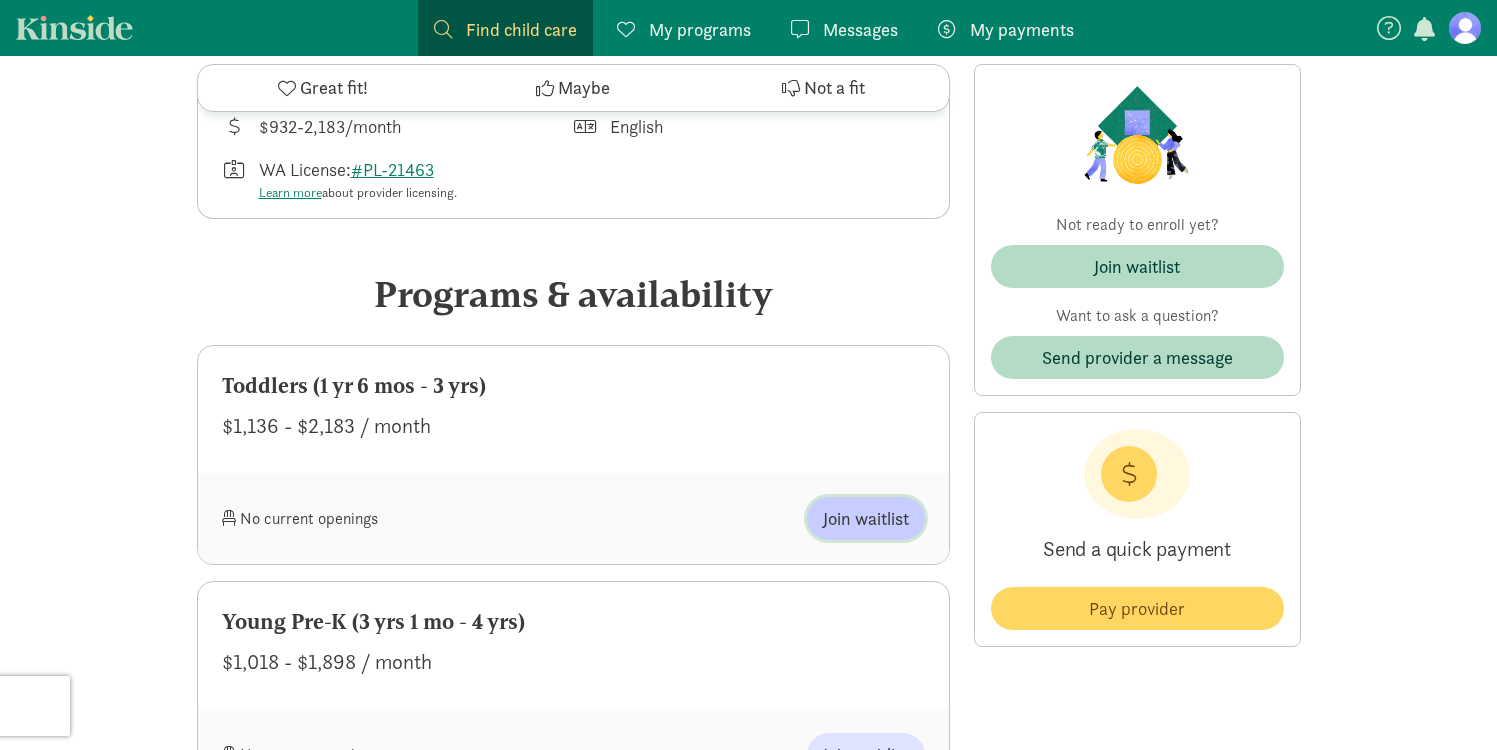 click on "Join waitlist" 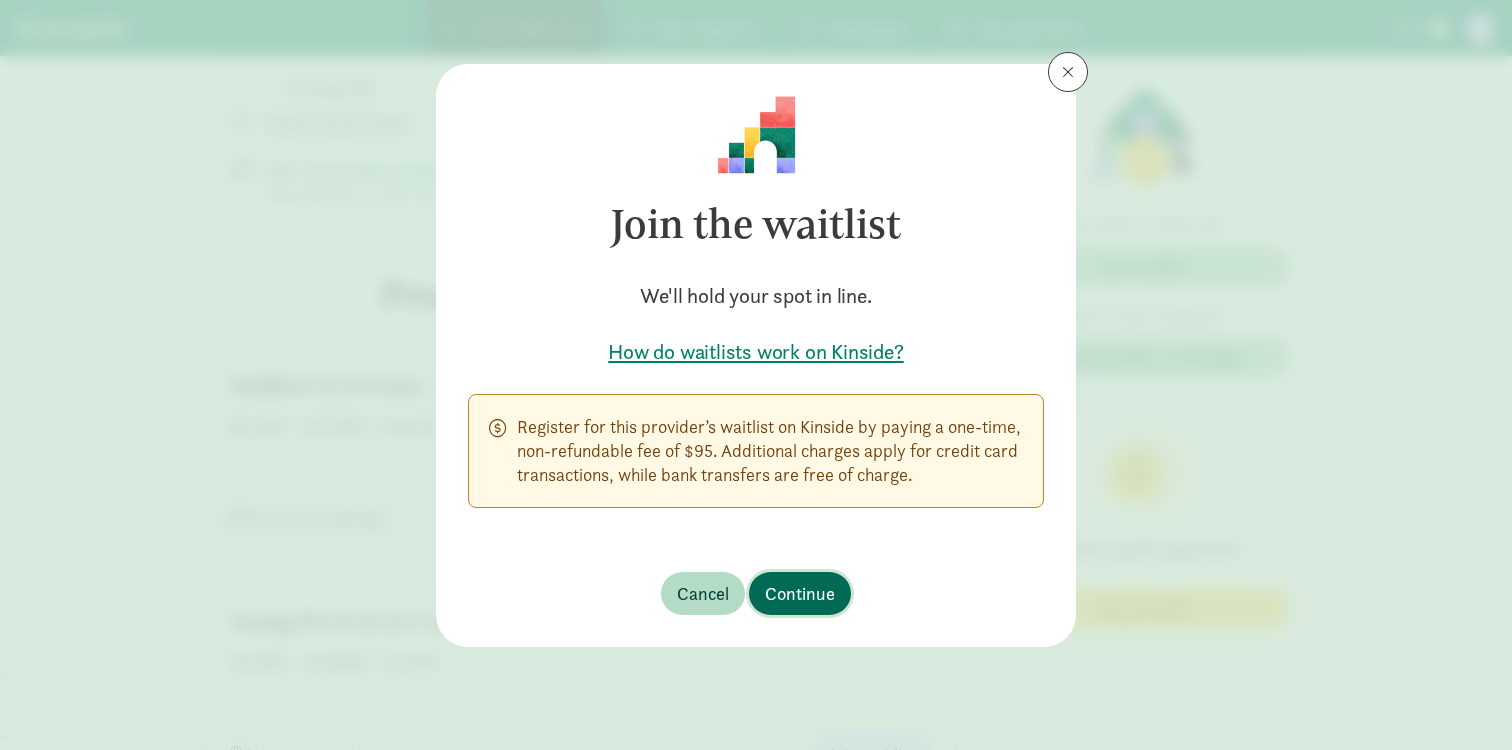 click on "Continue" at bounding box center [800, 593] 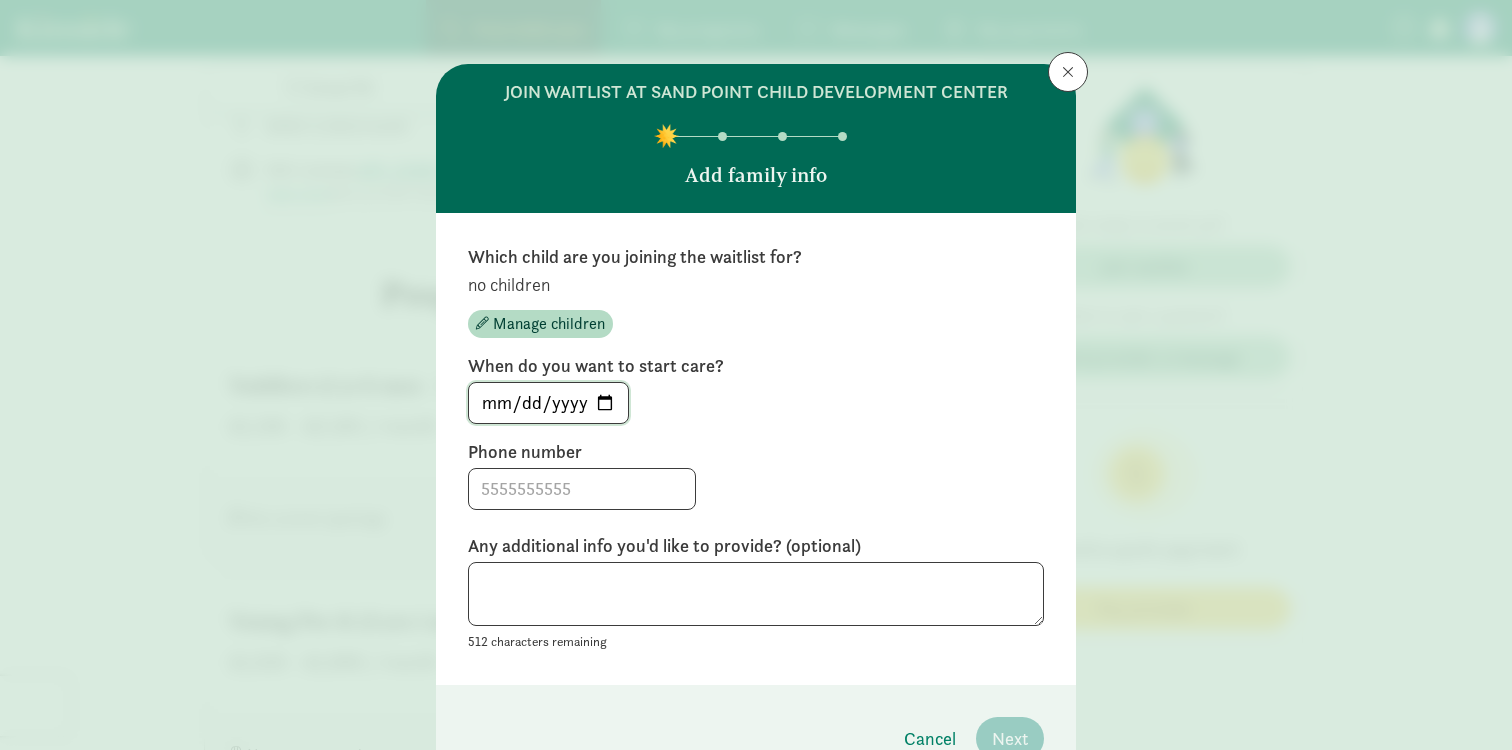 click on "[DATE]" 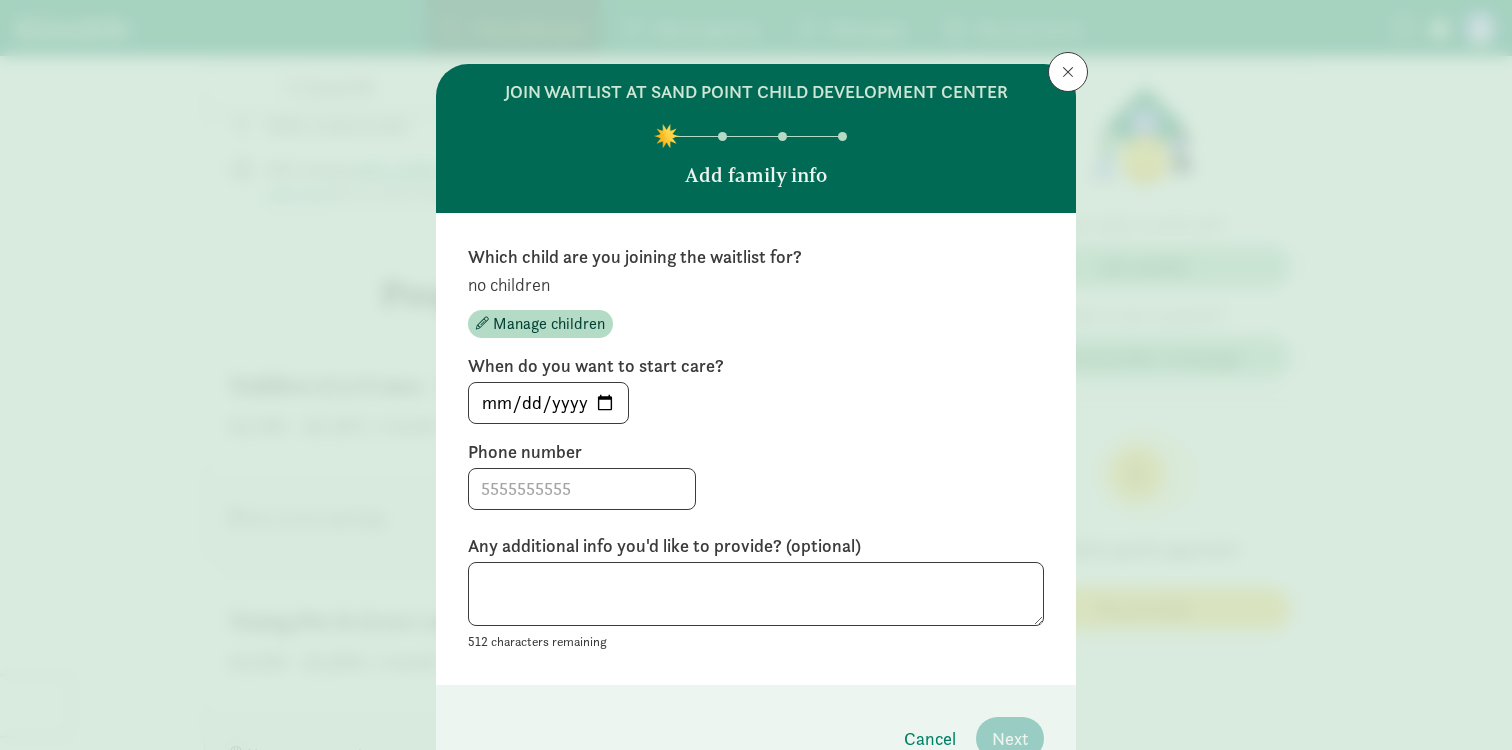 click on "join waitlist at Sand Point Child Development Center       Add family info     Which child are you joining the waitlist for?       no children
Manage children
When do you want to start care?        [DATE]       Phone number              Any additional info you'd like to provide? (optional)        512 characters remaining       Cancel     Next" 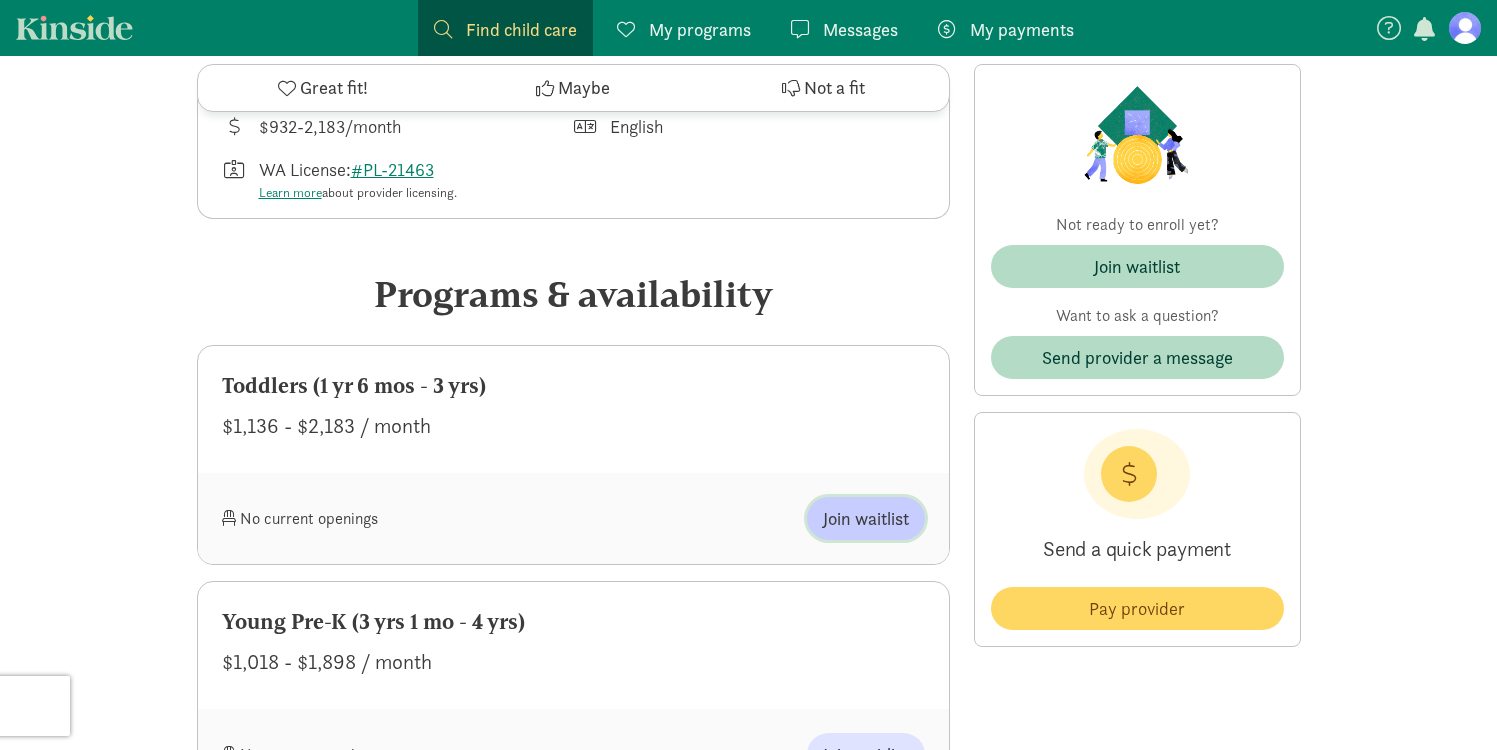 click on "Join waitlist" at bounding box center (866, 518) 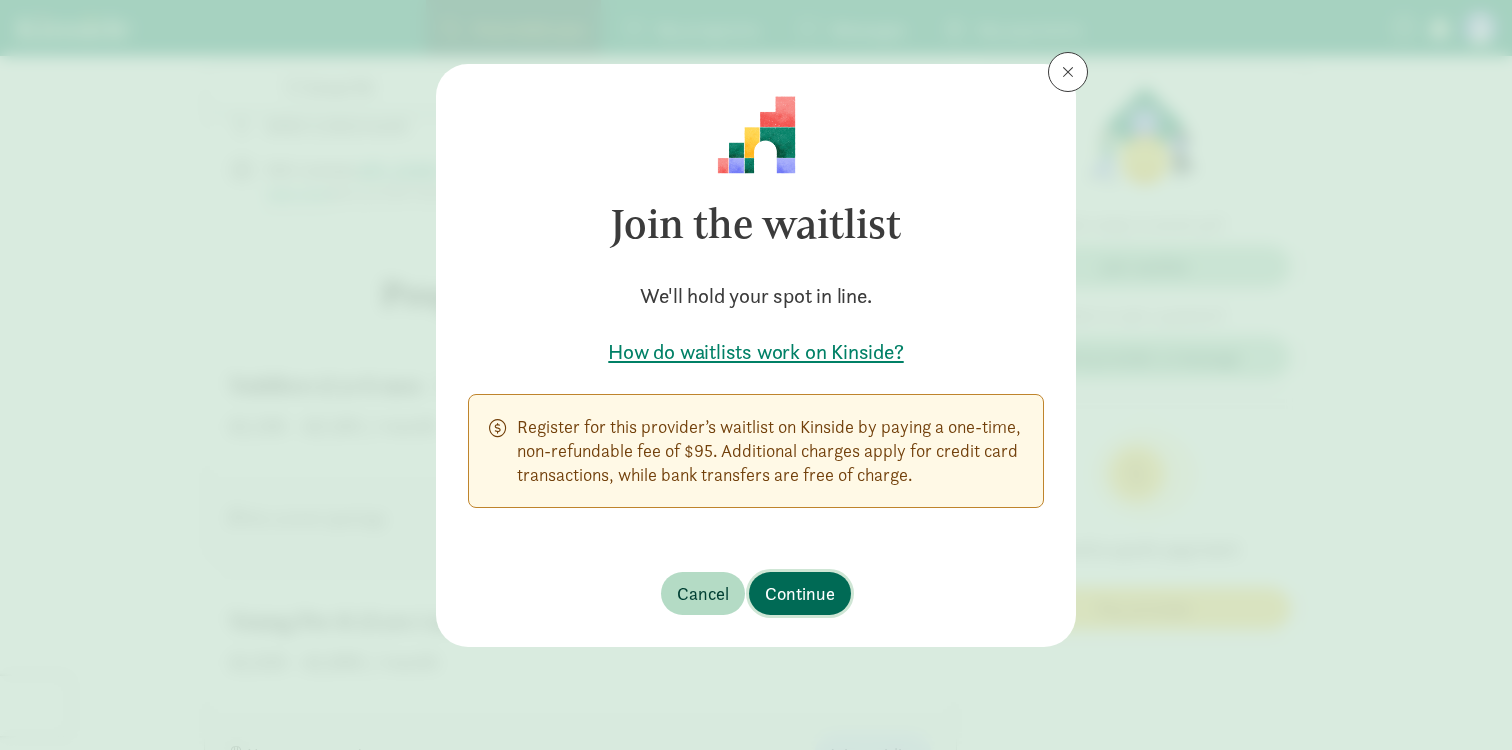 click on "Continue" at bounding box center [800, 593] 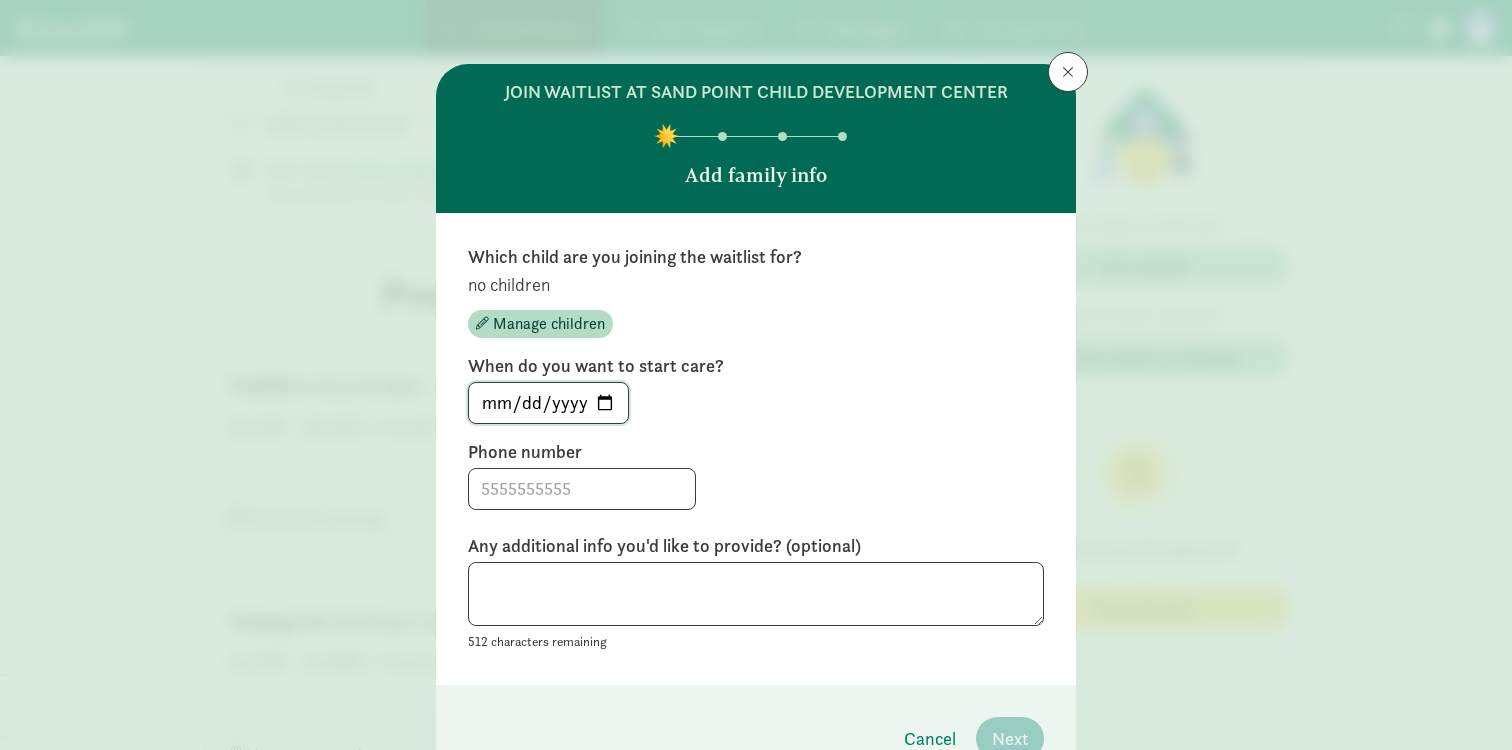 click on "[DATE]" 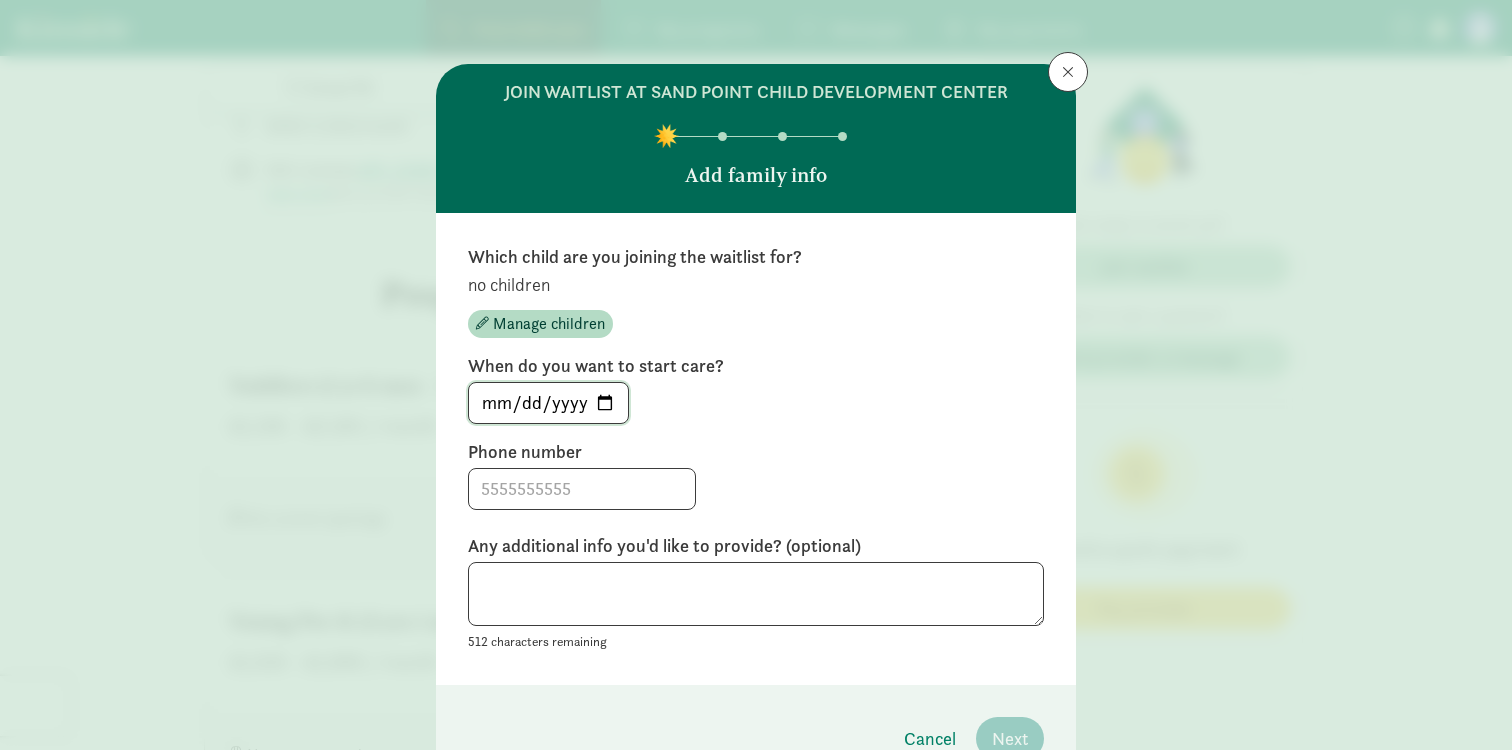 type on "[DATE]" 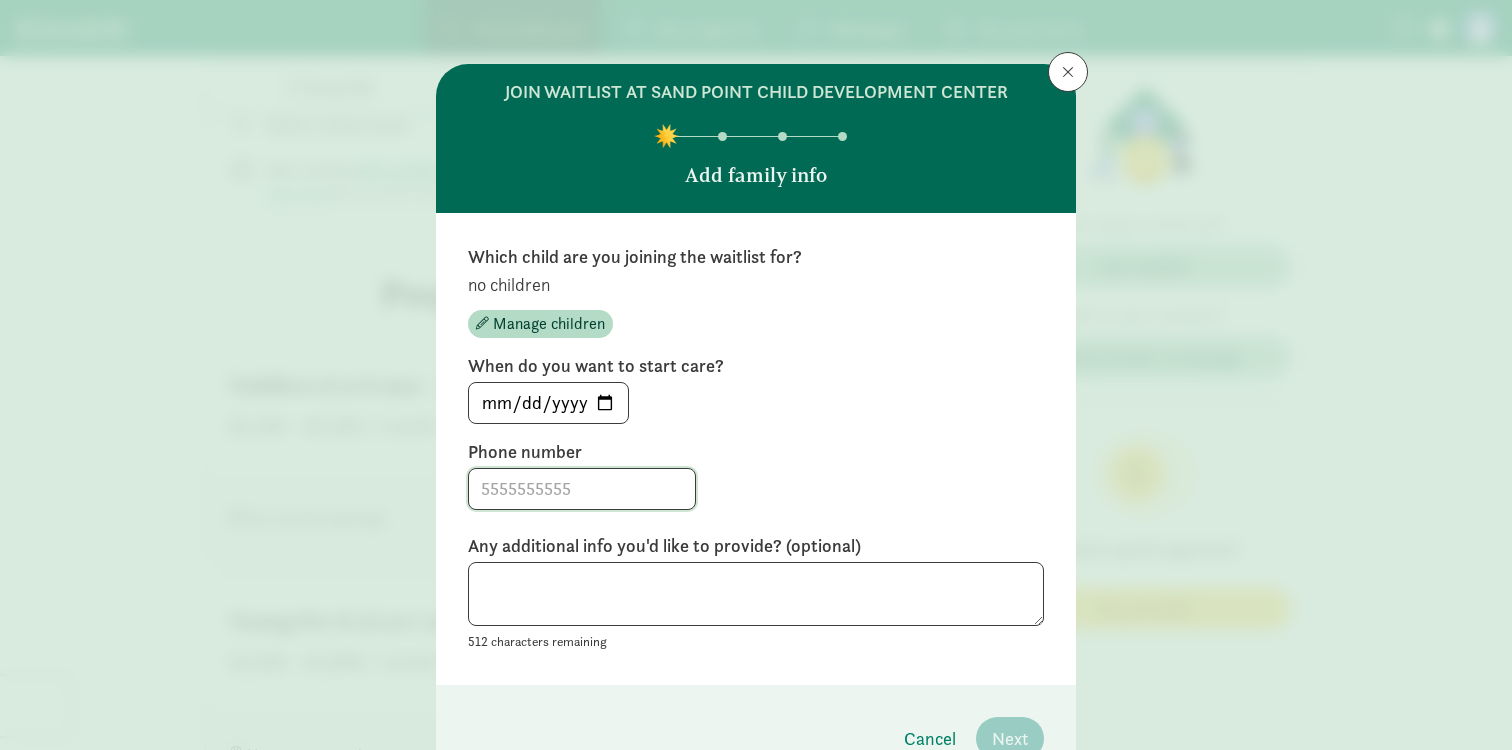 click 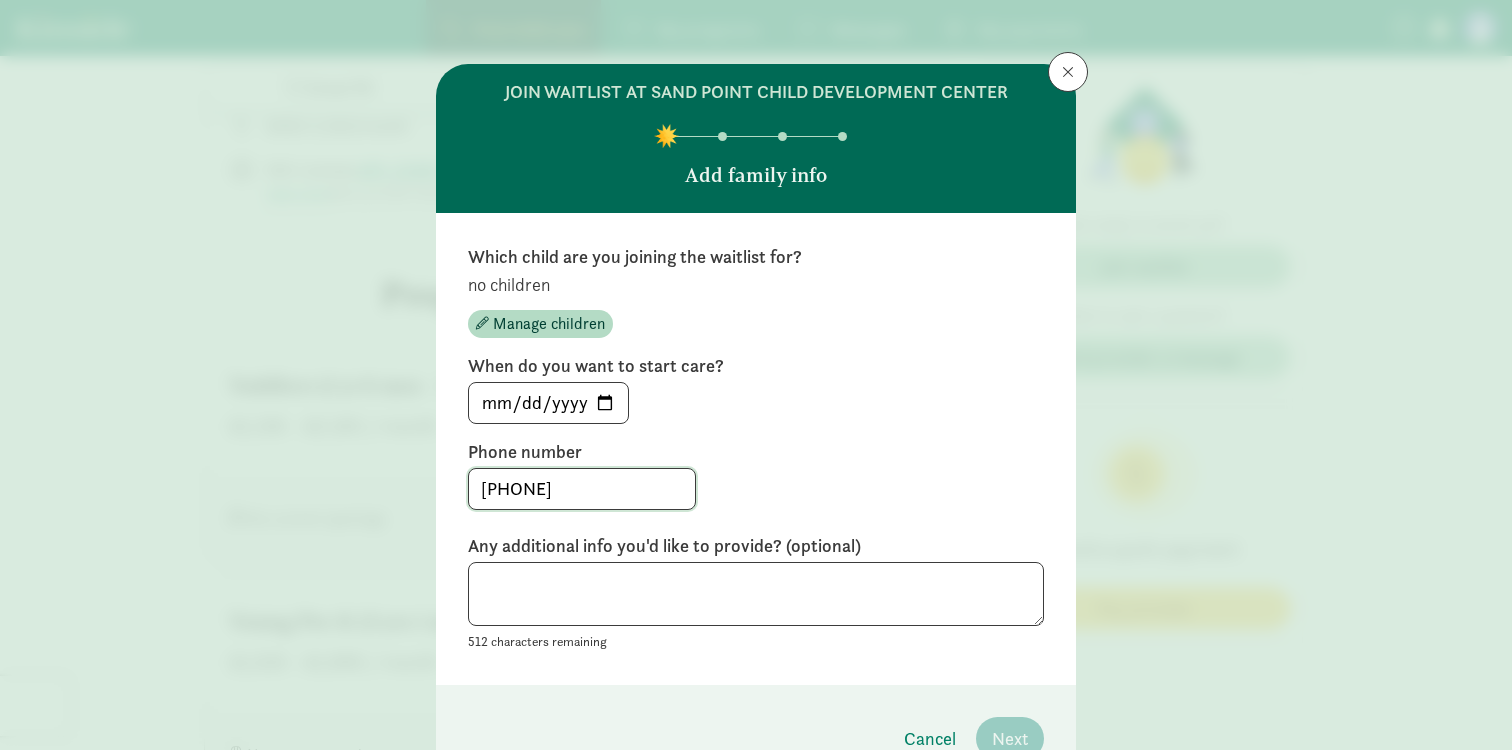 type on "[PHONE]" 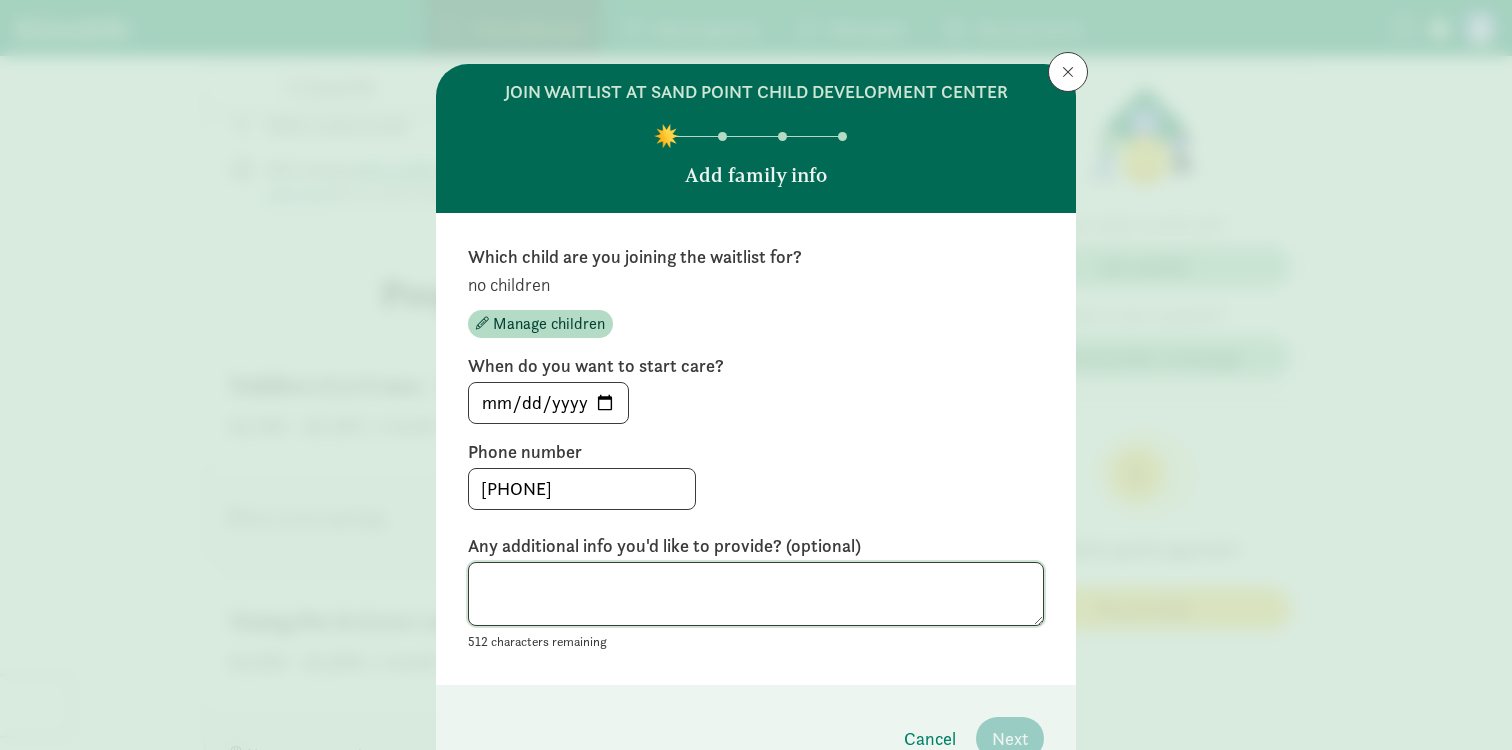 click at bounding box center [756, 594] 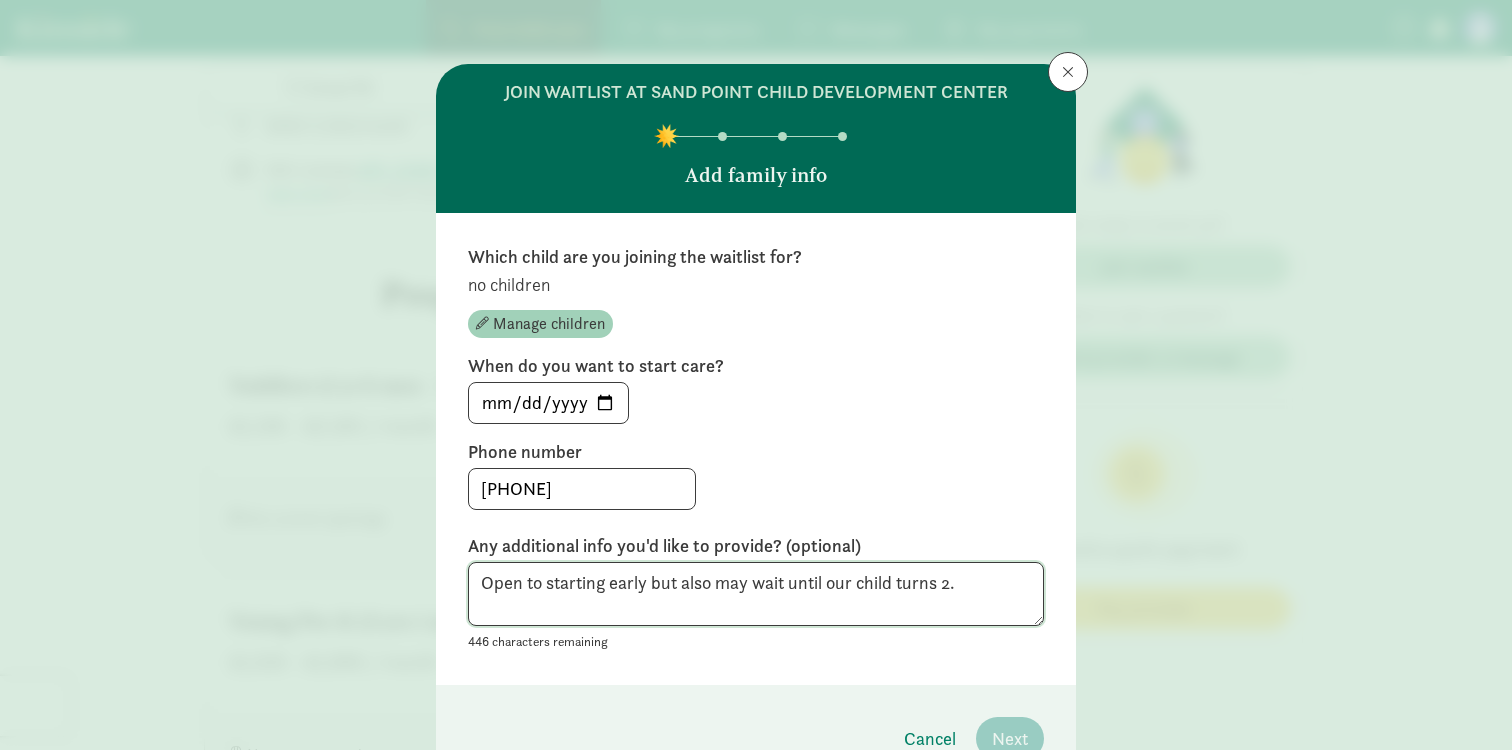 type on "Open to starting early but also may wait until our child turns 2." 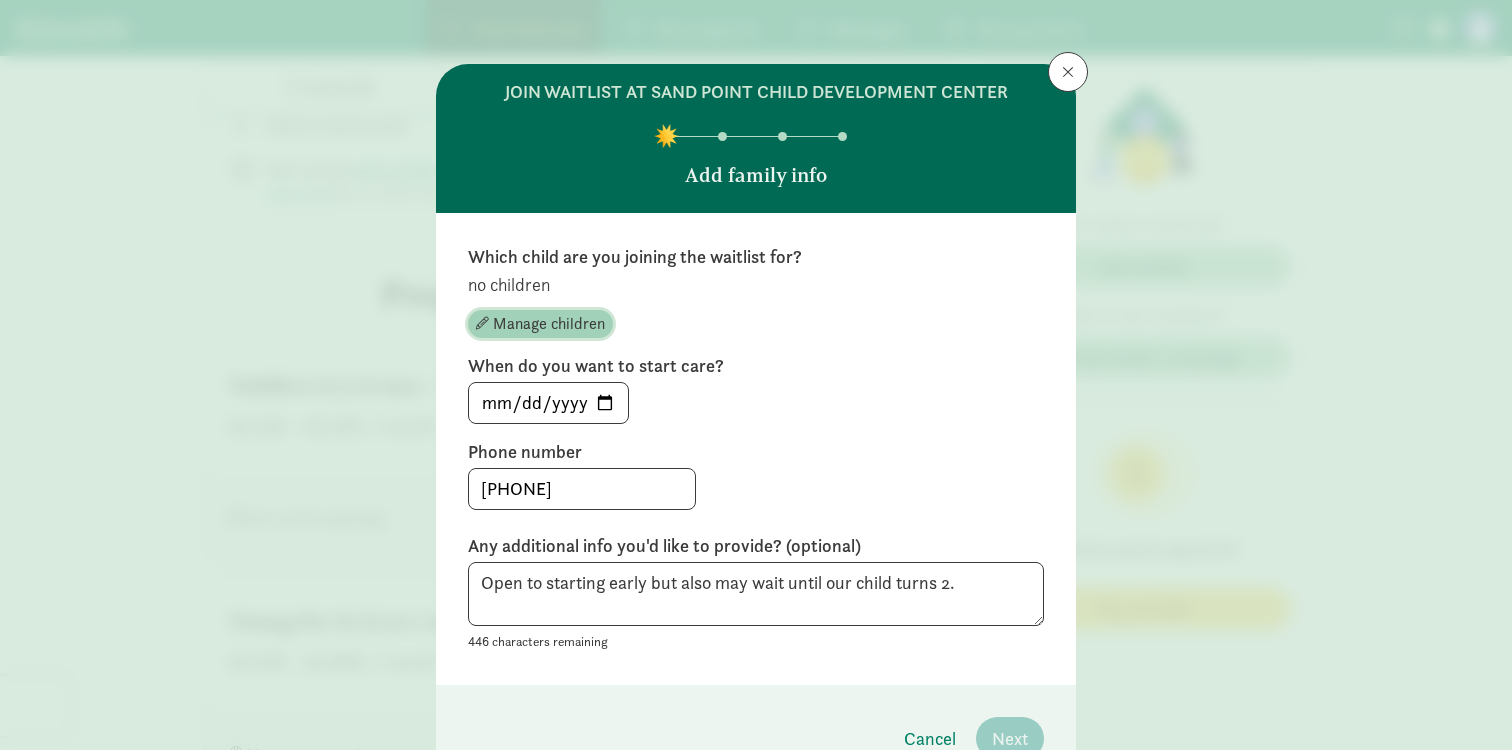 click on "Manage children" at bounding box center (549, 324) 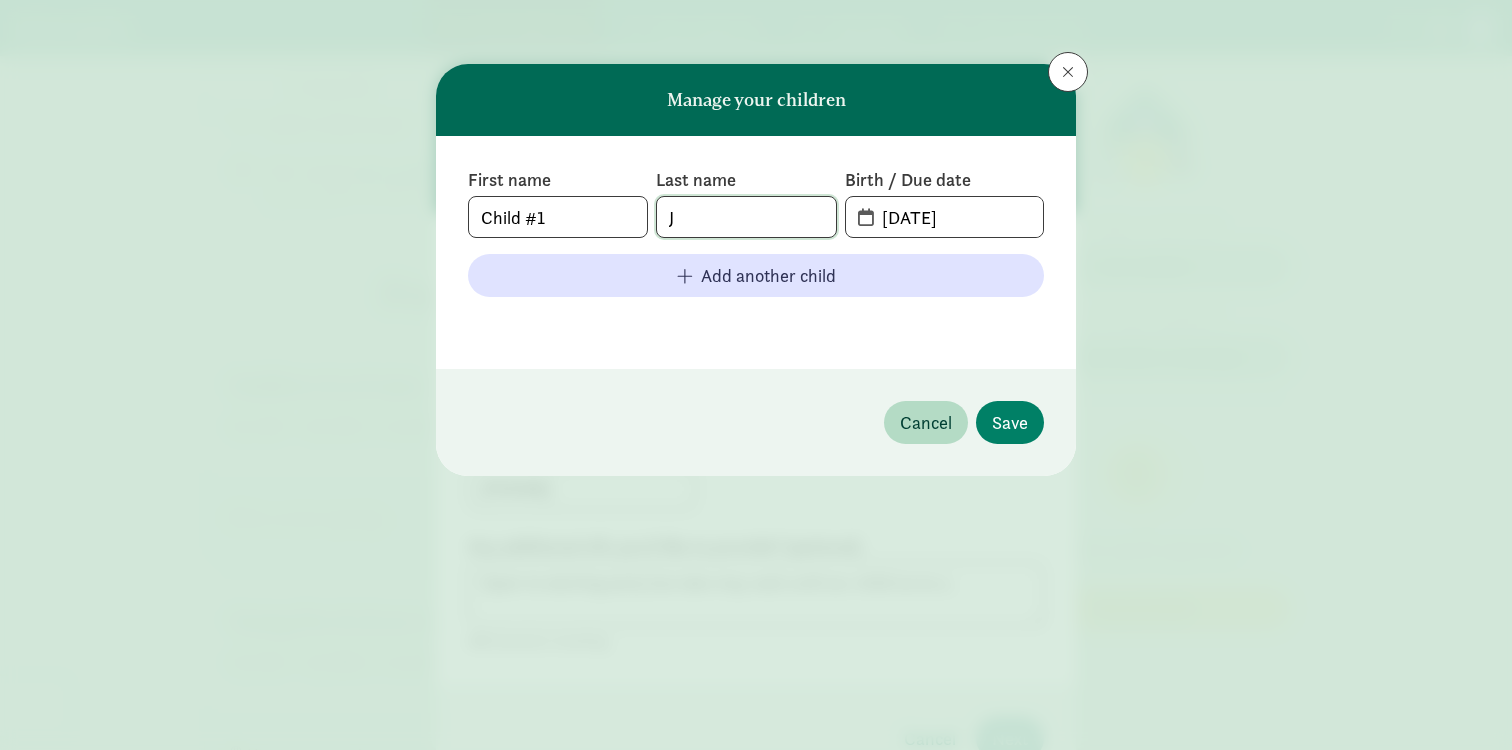 click on "J" 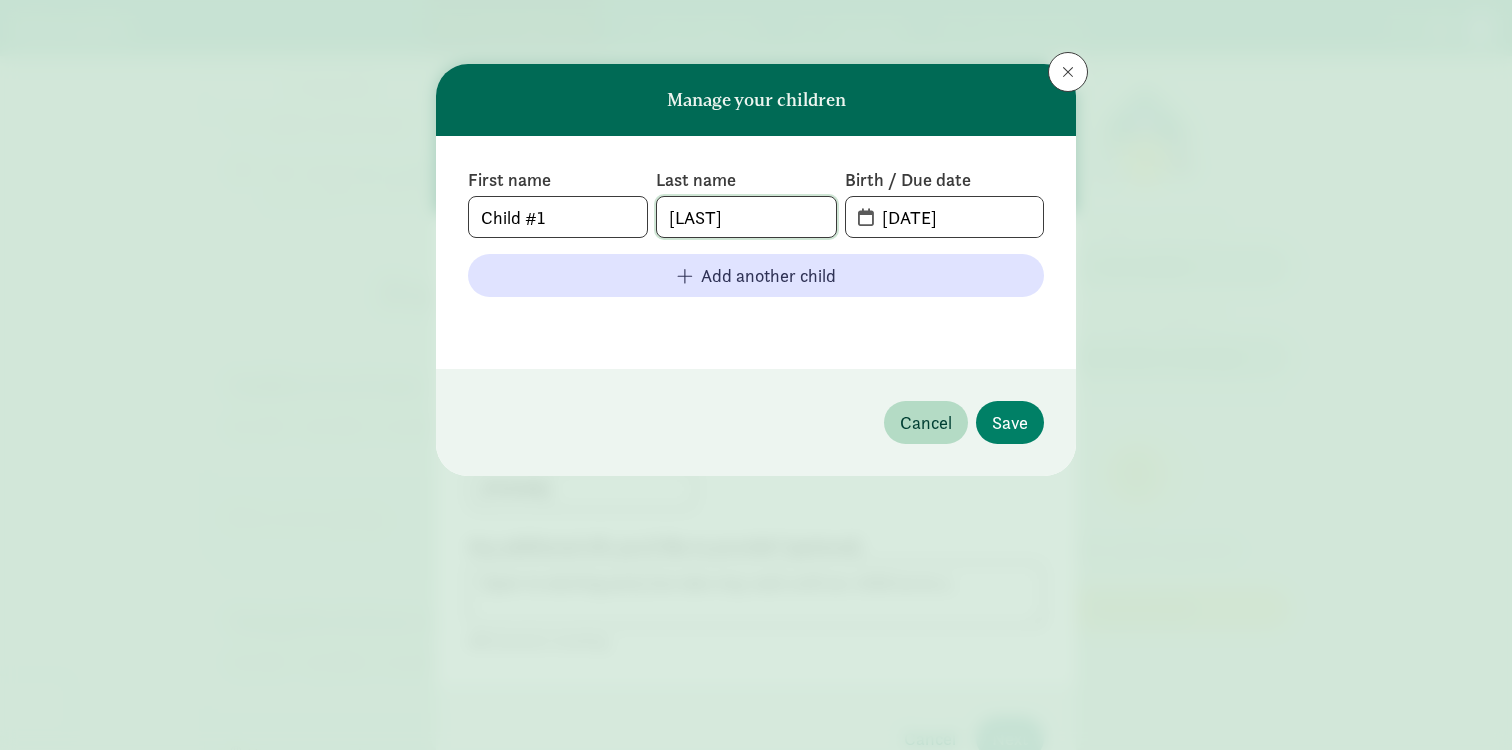 type on "[LAST]" 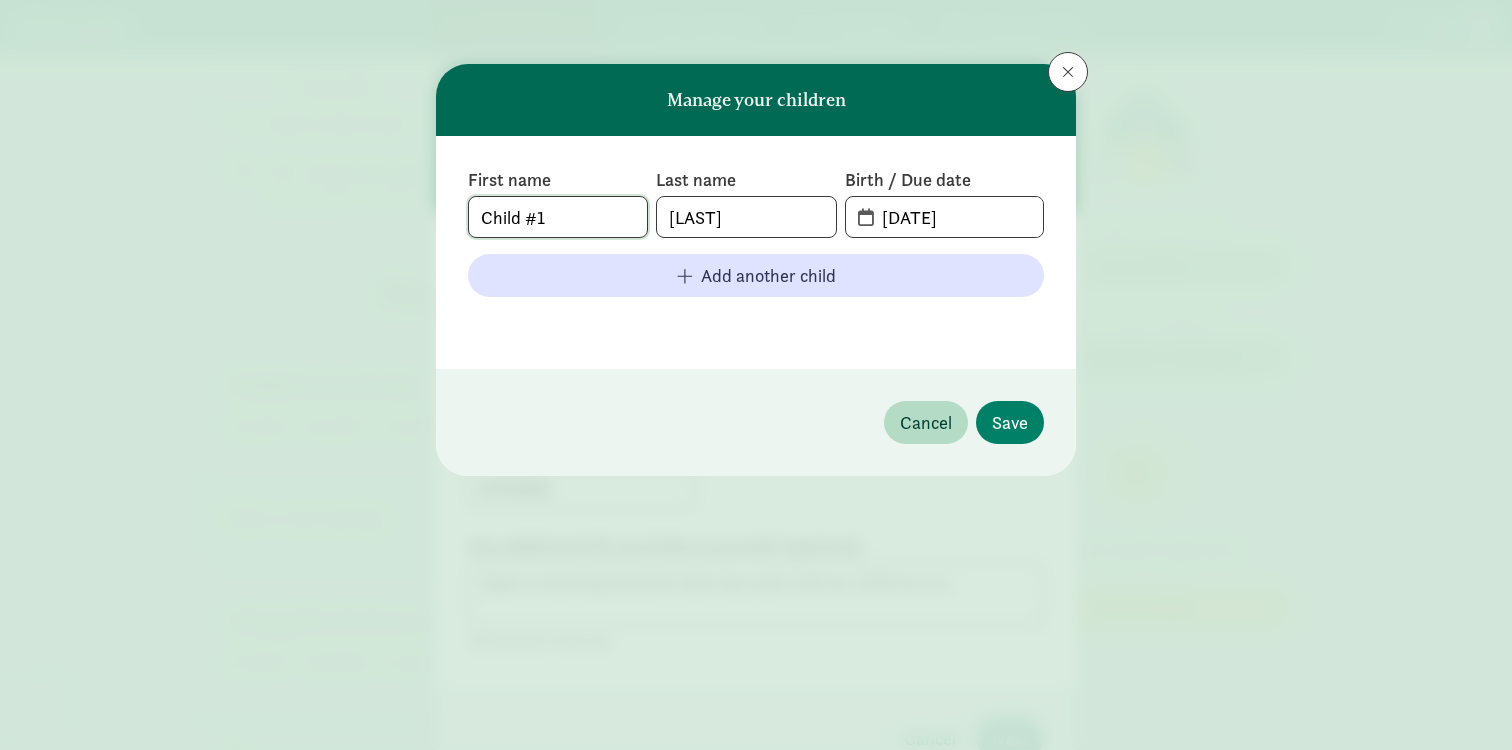 drag, startPoint x: 613, startPoint y: 220, endPoint x: 244, endPoint y: 185, distance: 370.6562 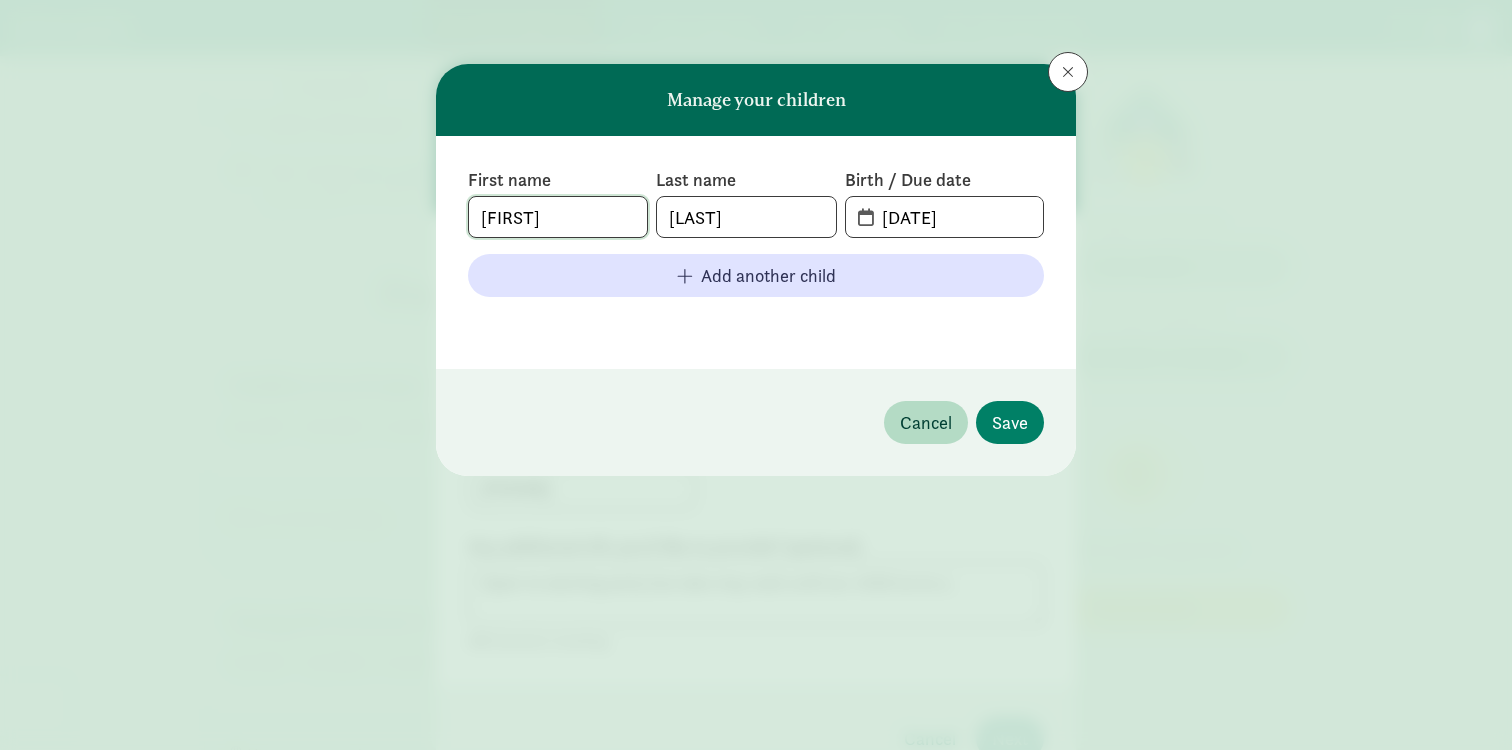 type on "[FIRST]" 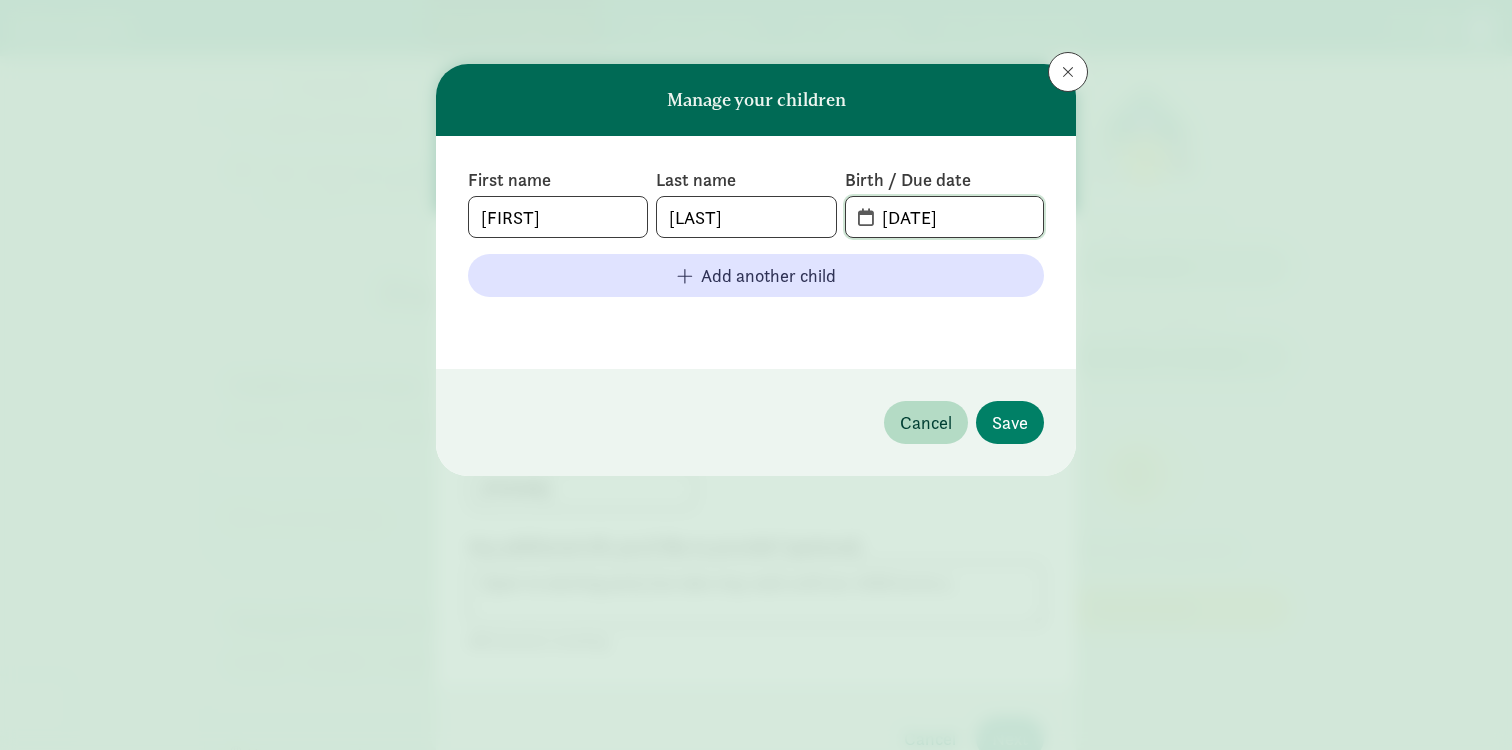 click on "[DATE]" 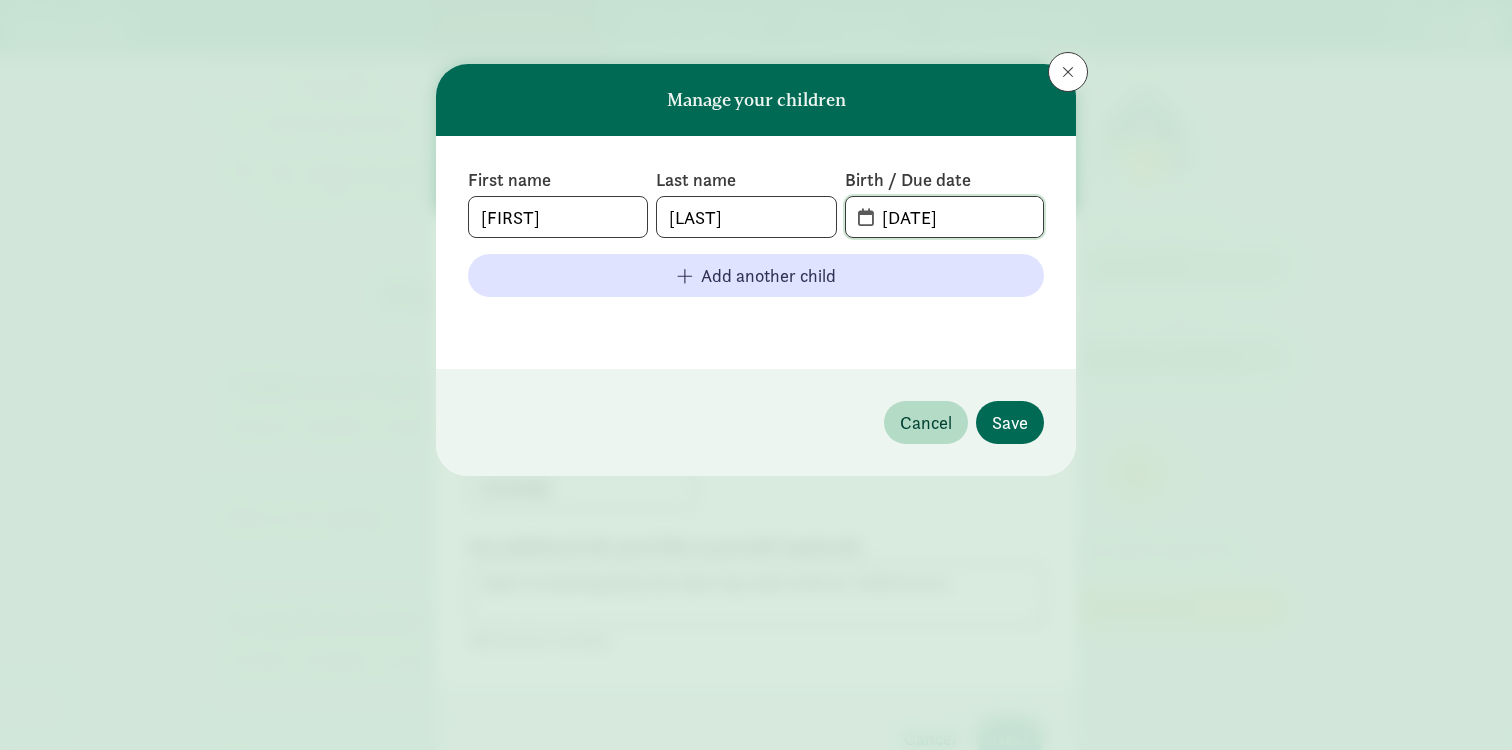 type on "[DATE]" 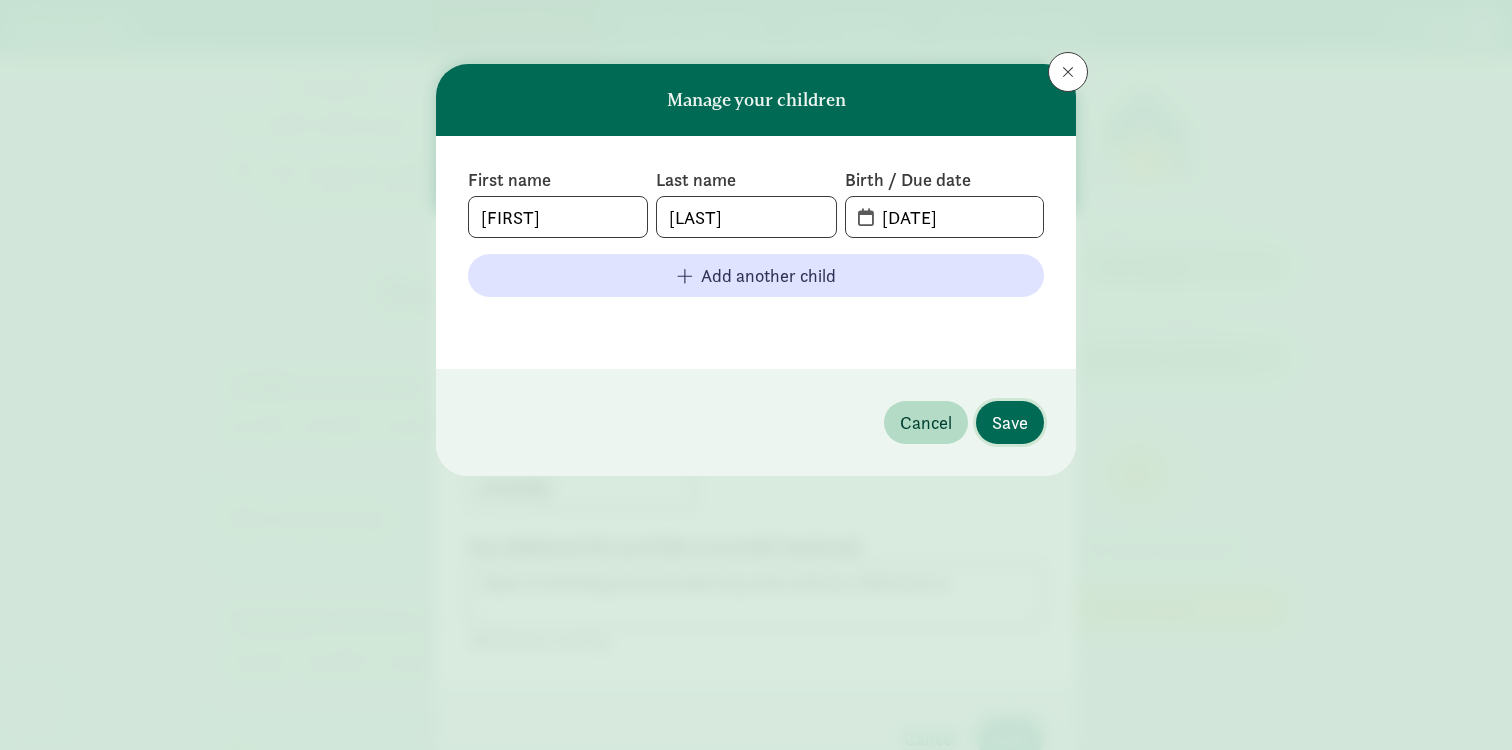 click on "Save" at bounding box center (1010, 422) 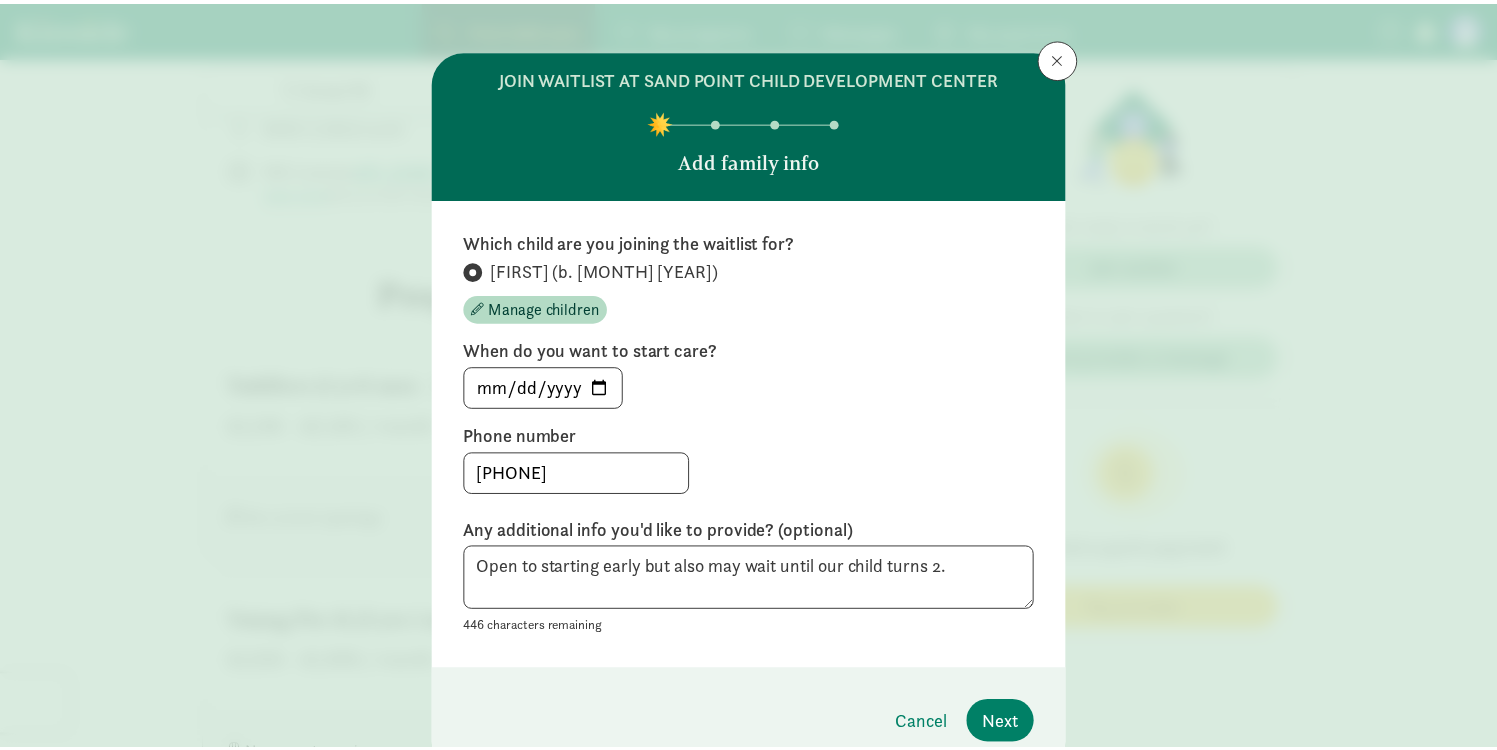 scroll, scrollTop: 47, scrollLeft: 0, axis: vertical 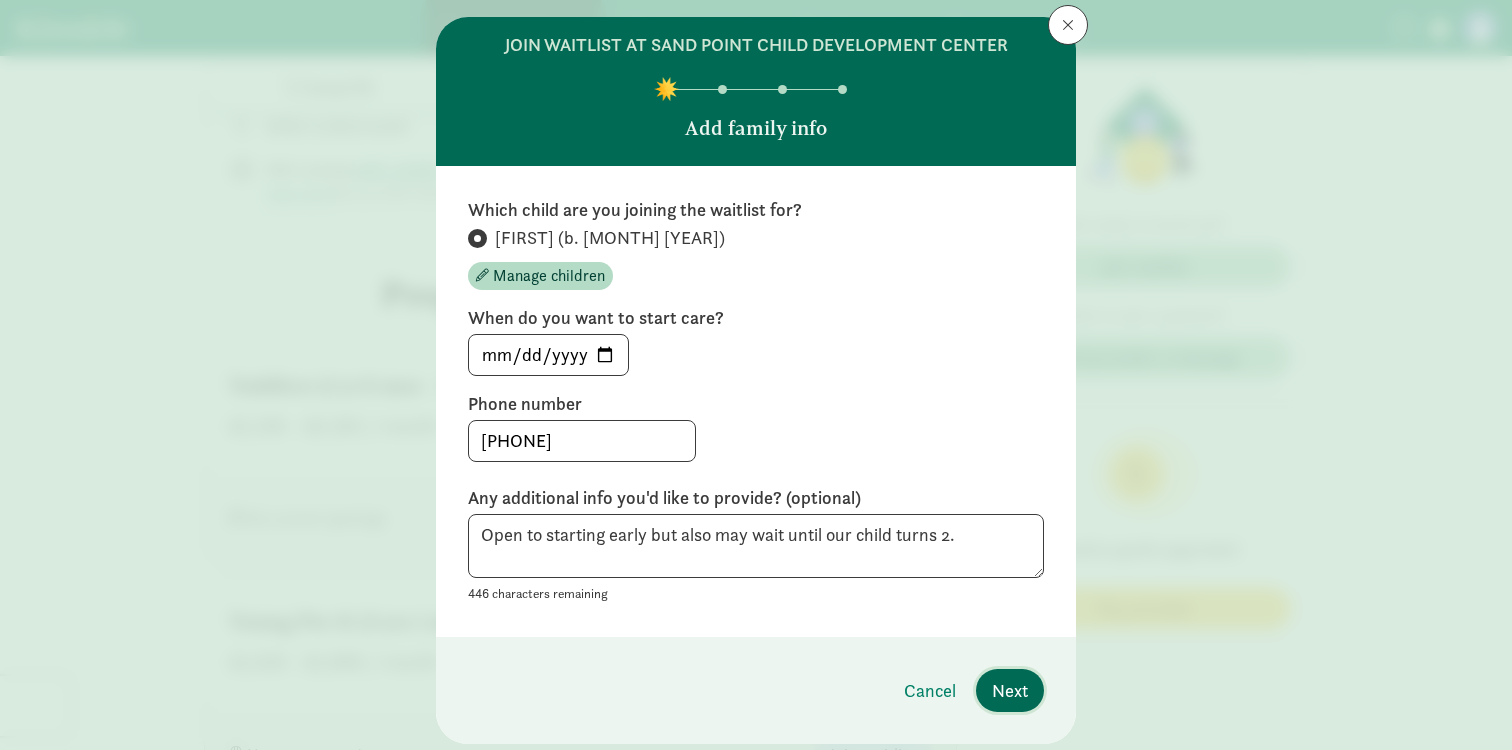 click on "Next" at bounding box center [1010, 690] 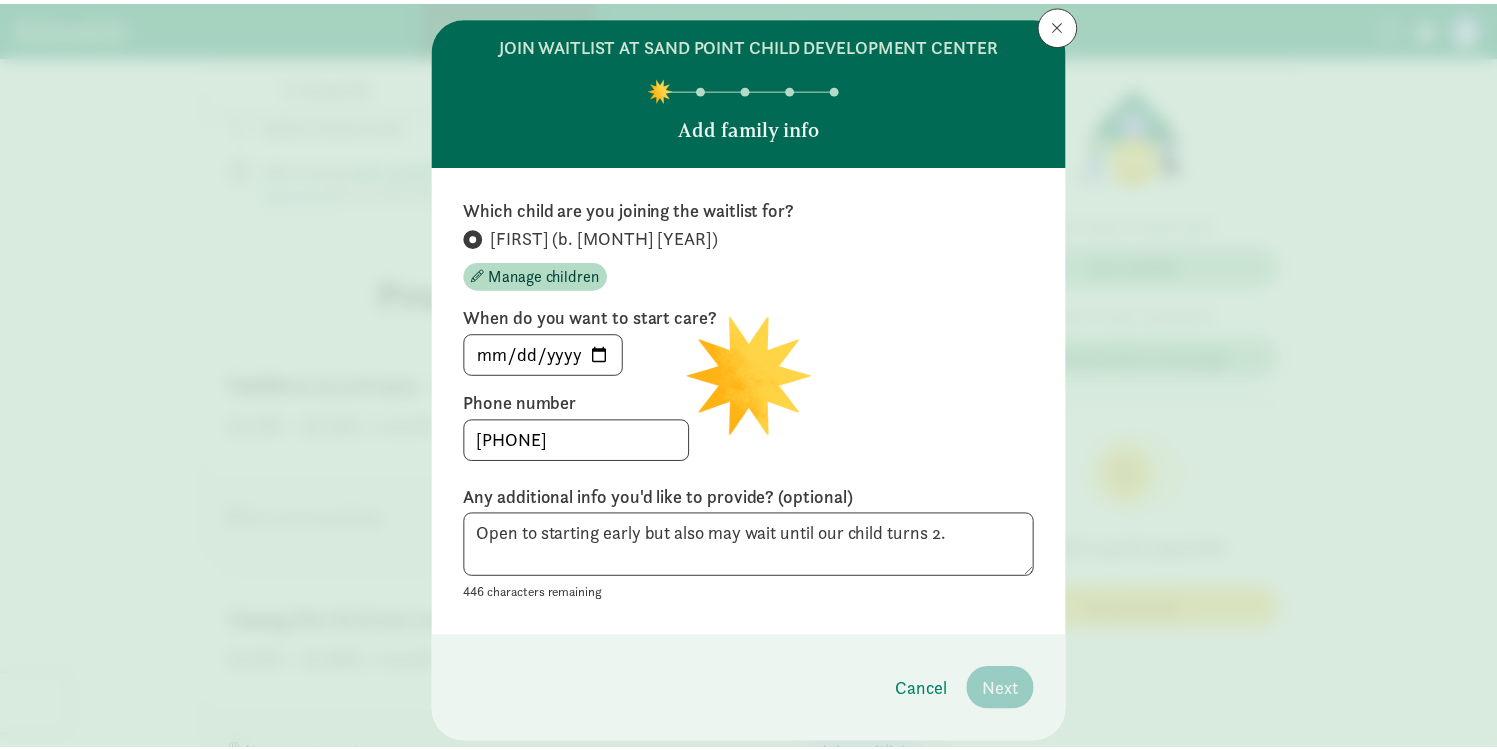 scroll, scrollTop: 44, scrollLeft: 0, axis: vertical 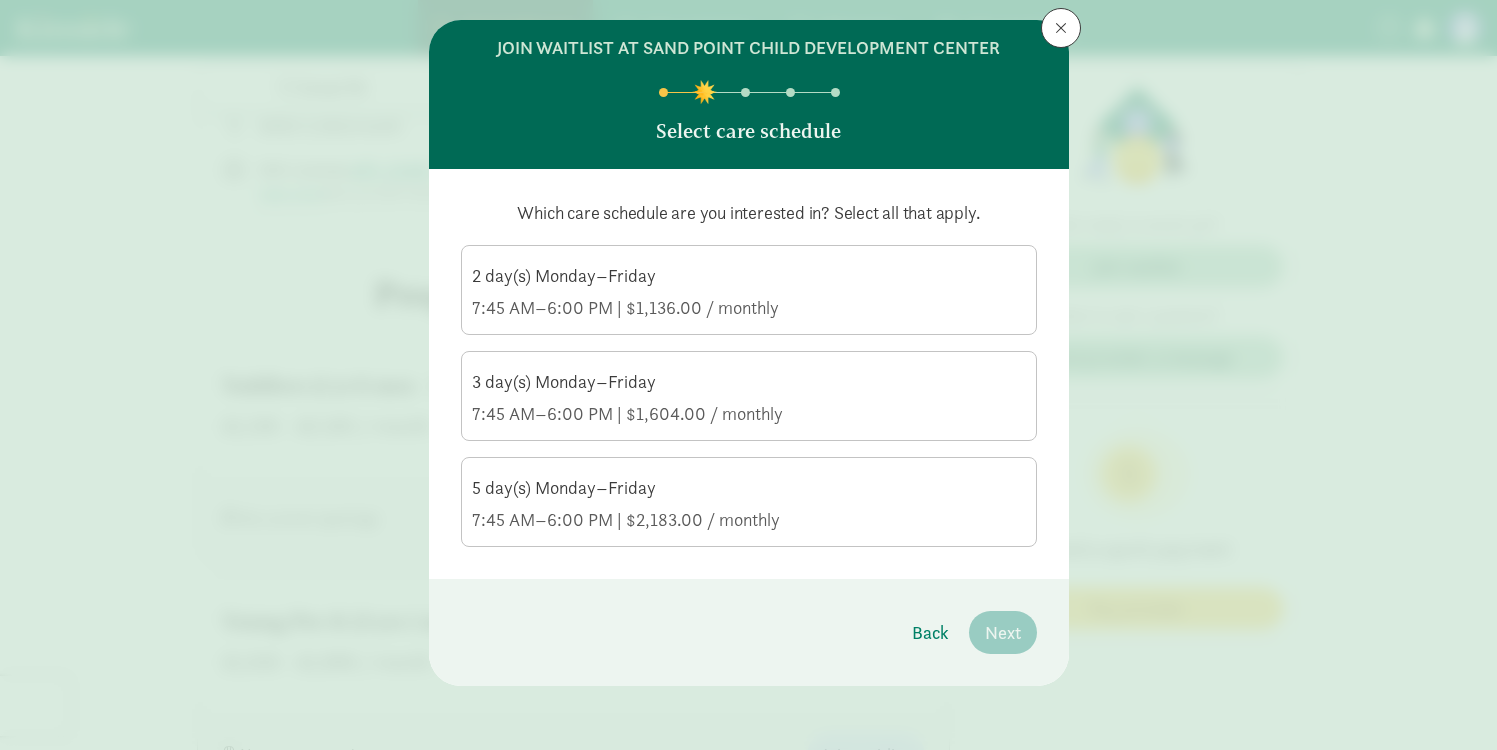 click on "7:45 AM–6:00 PM | $1,604.00 / monthly" 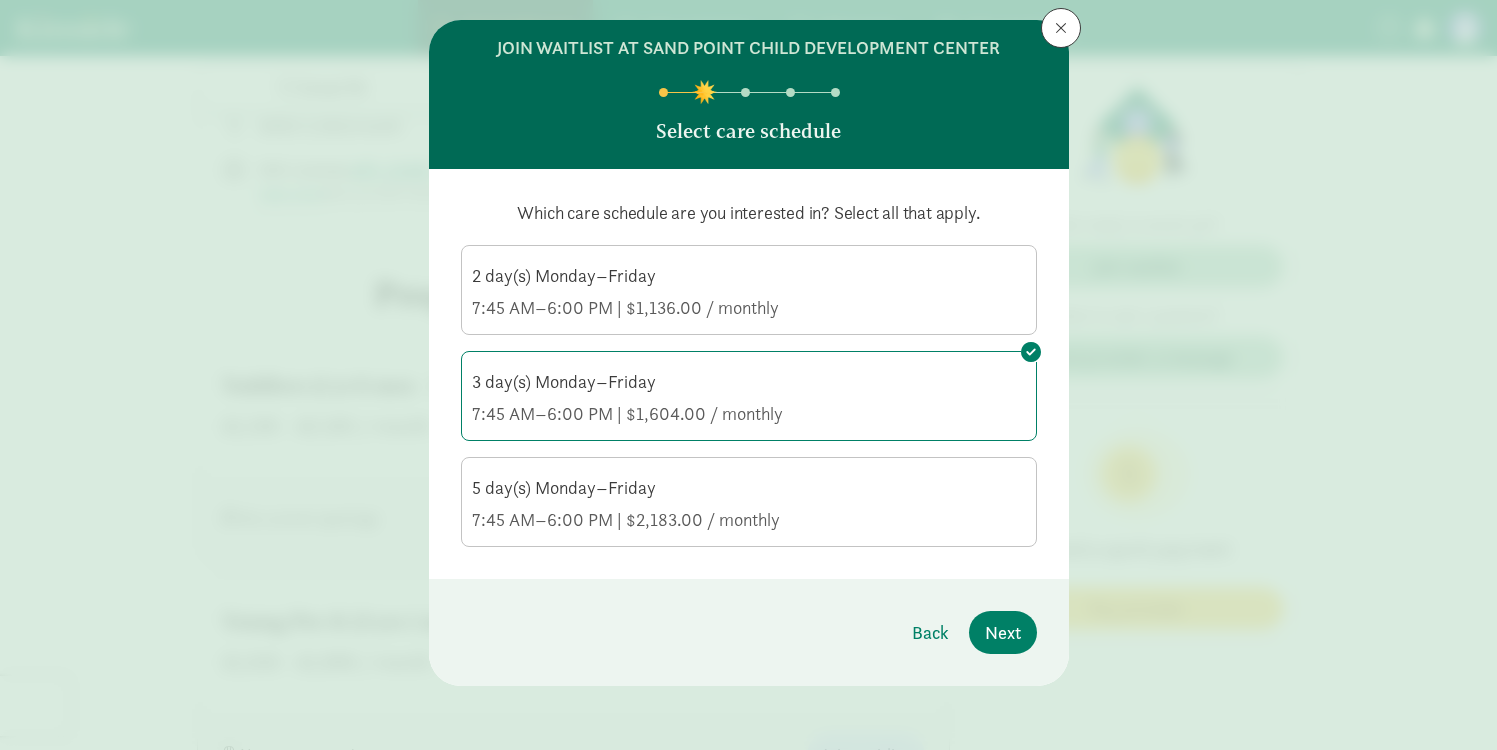 click on "2 day(s) Monday–Friday 7:45 AM–6:00 PM | $1,136.00 / monthly" at bounding box center [749, 288] 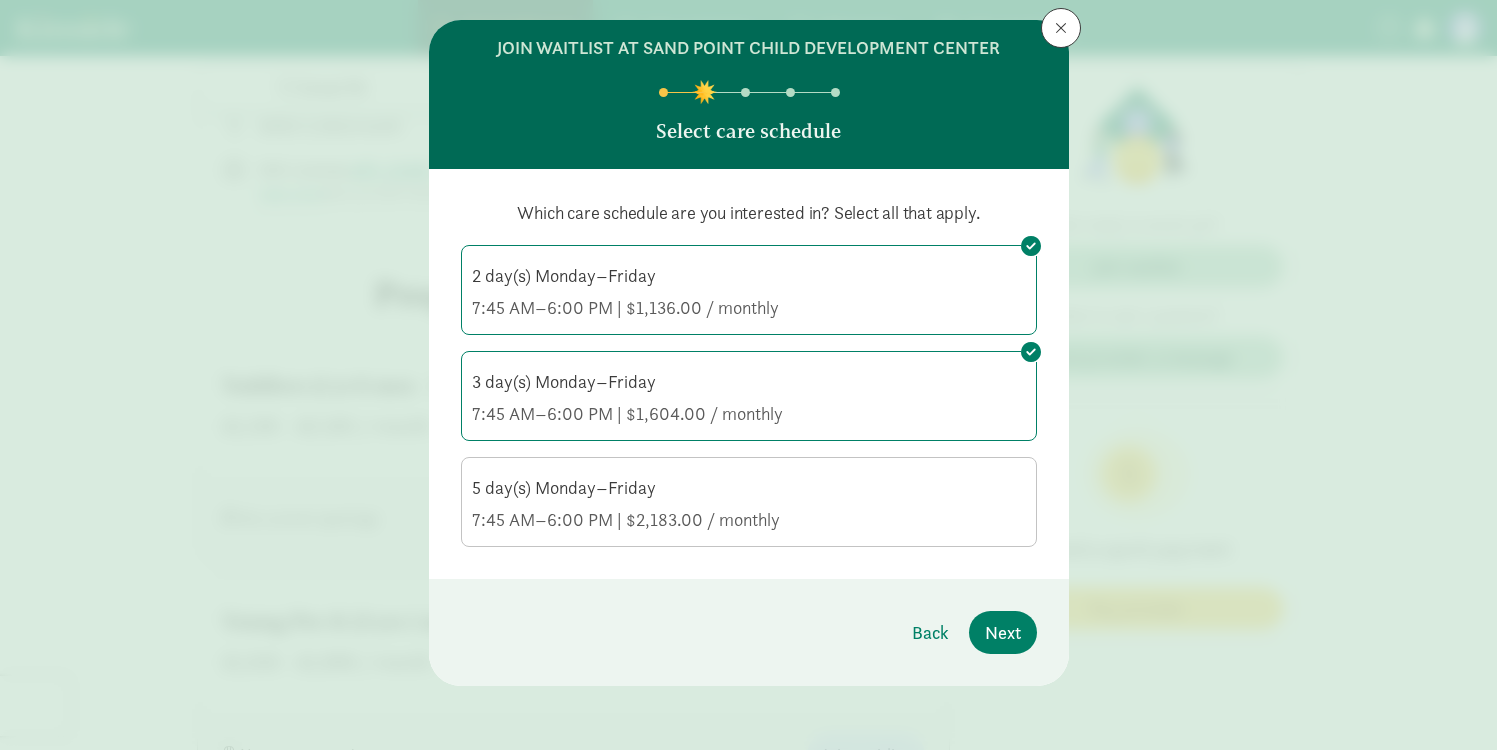 click on "3 day(s) Monday–Friday 7:45 AM–6:00 PM | $1,604.00 / monthly" at bounding box center [749, 398] 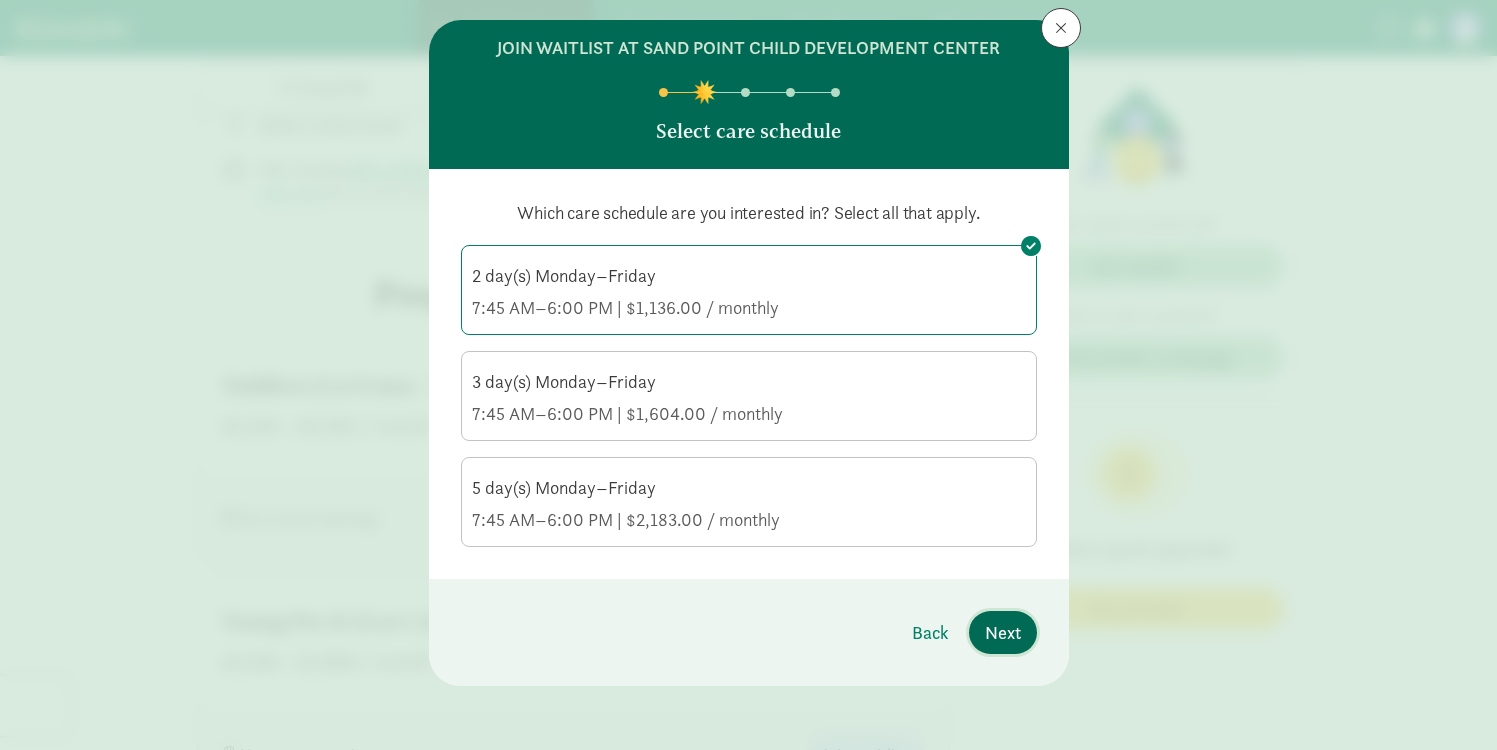 click on "Next" at bounding box center [1003, 632] 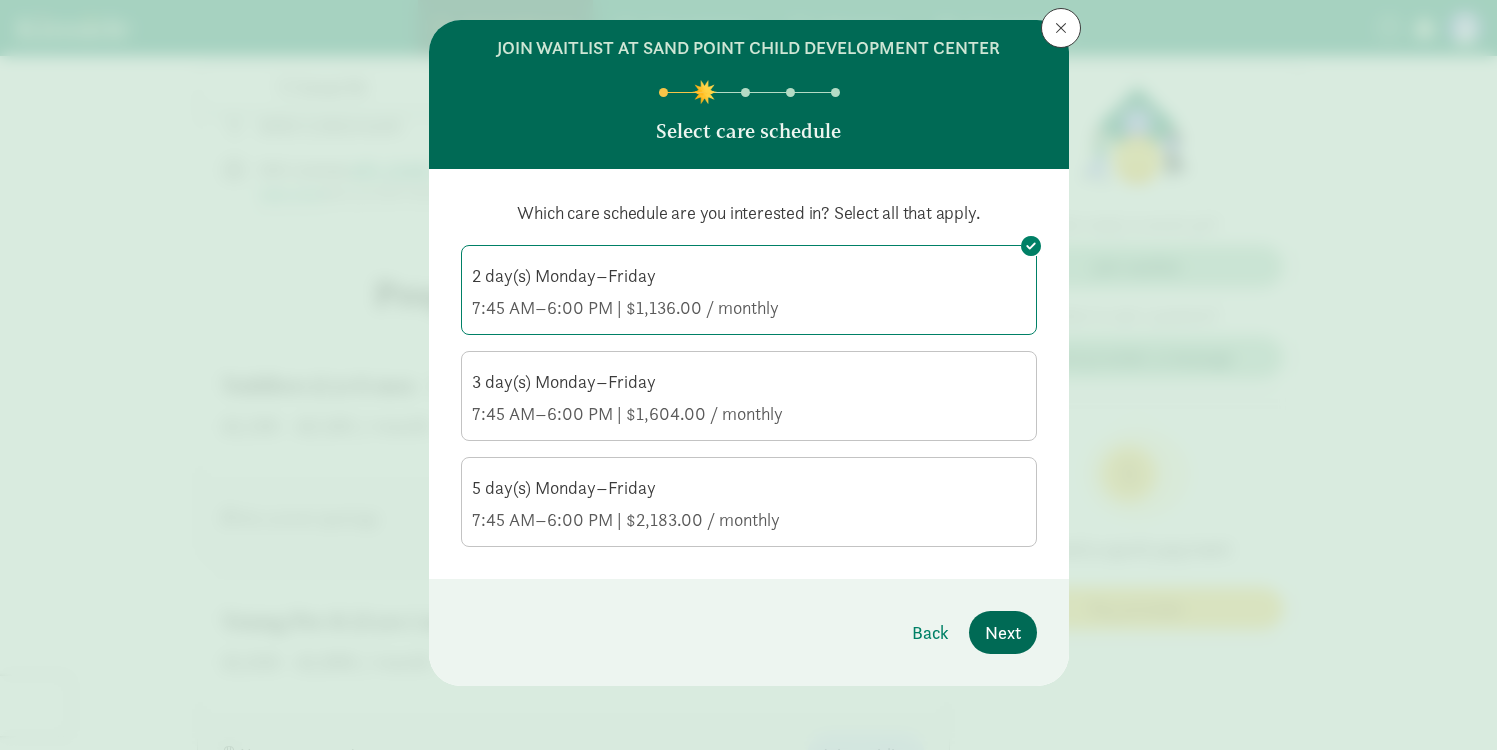scroll, scrollTop: 0, scrollLeft: 0, axis: both 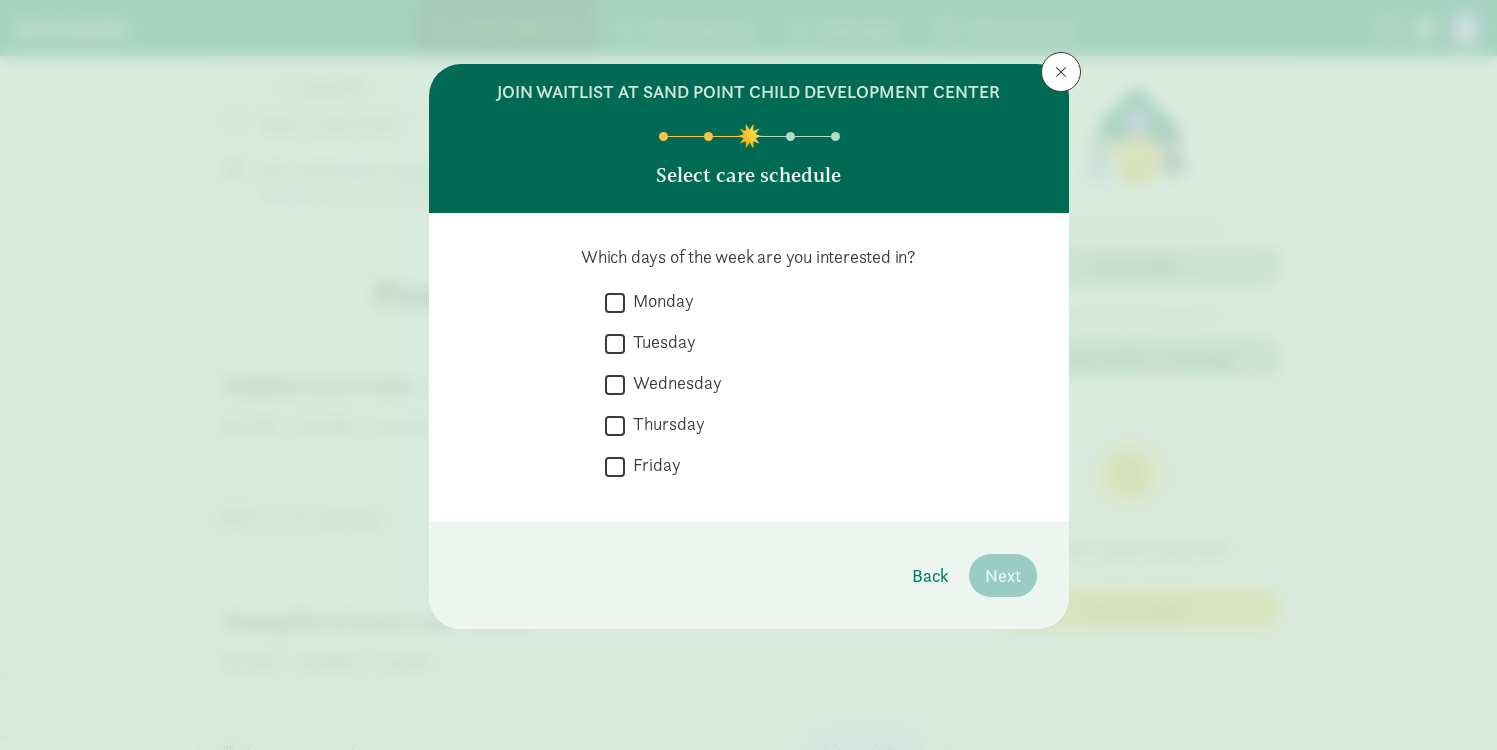 click on "   Monday" 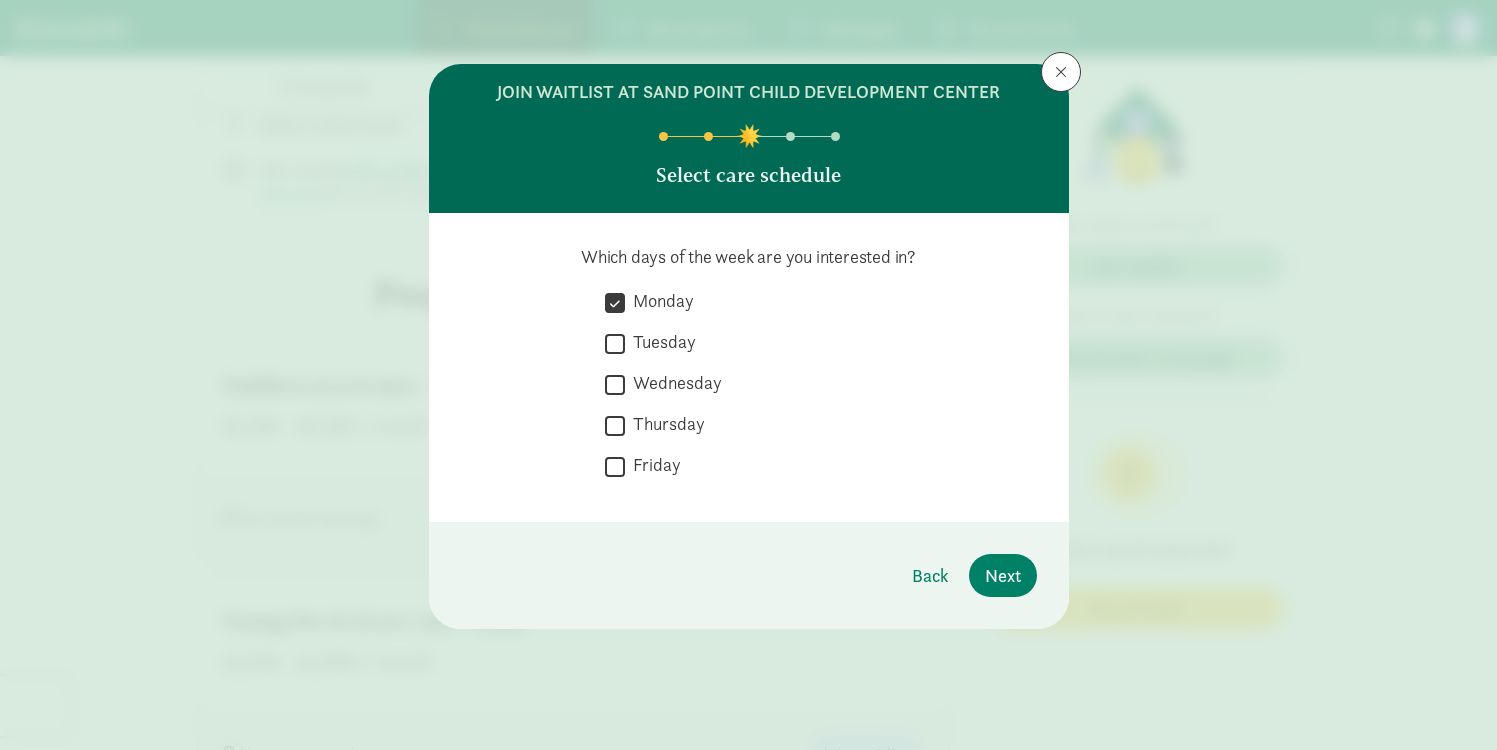 click on "Tuesday" at bounding box center [615, 343] 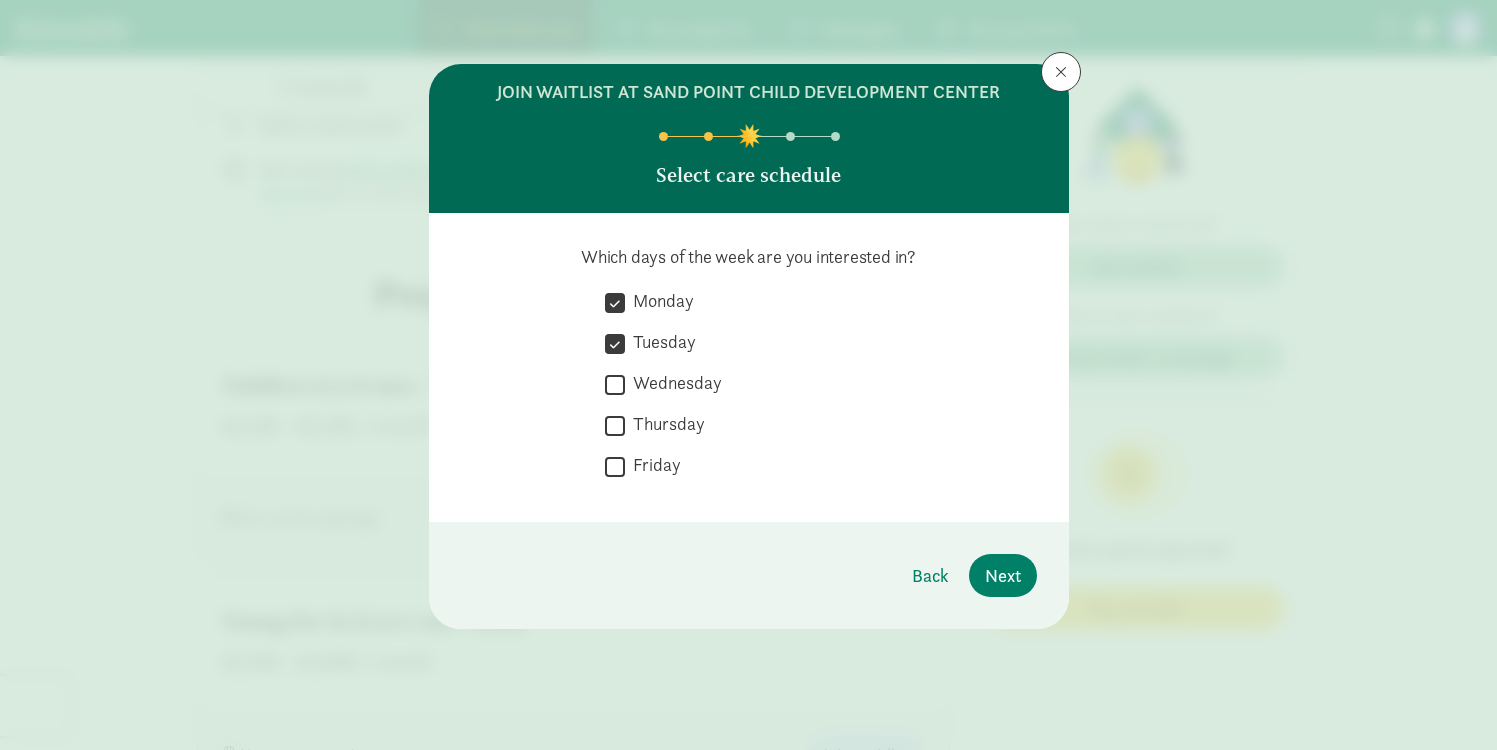 click on "Thursday" at bounding box center (615, 425) 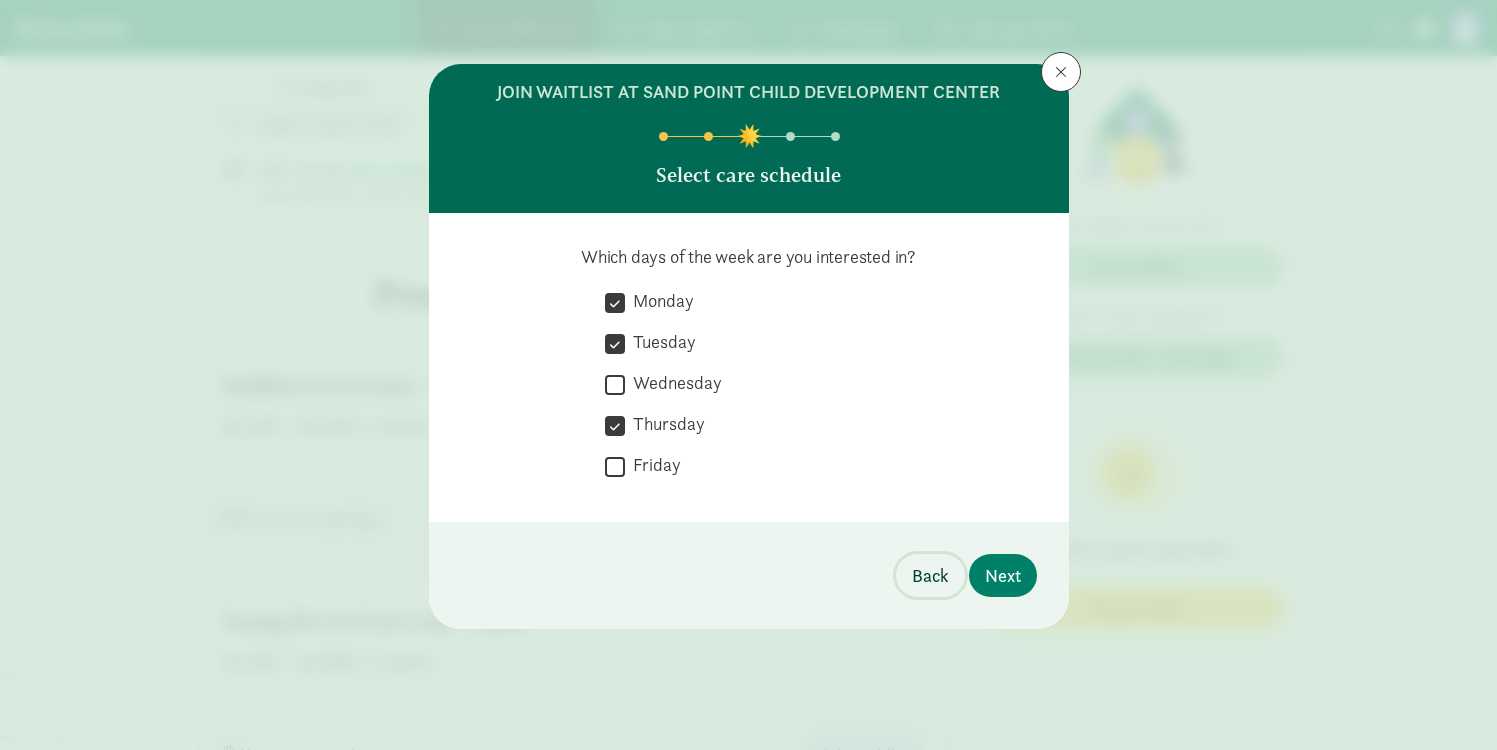 click on "Back" at bounding box center (930, 575) 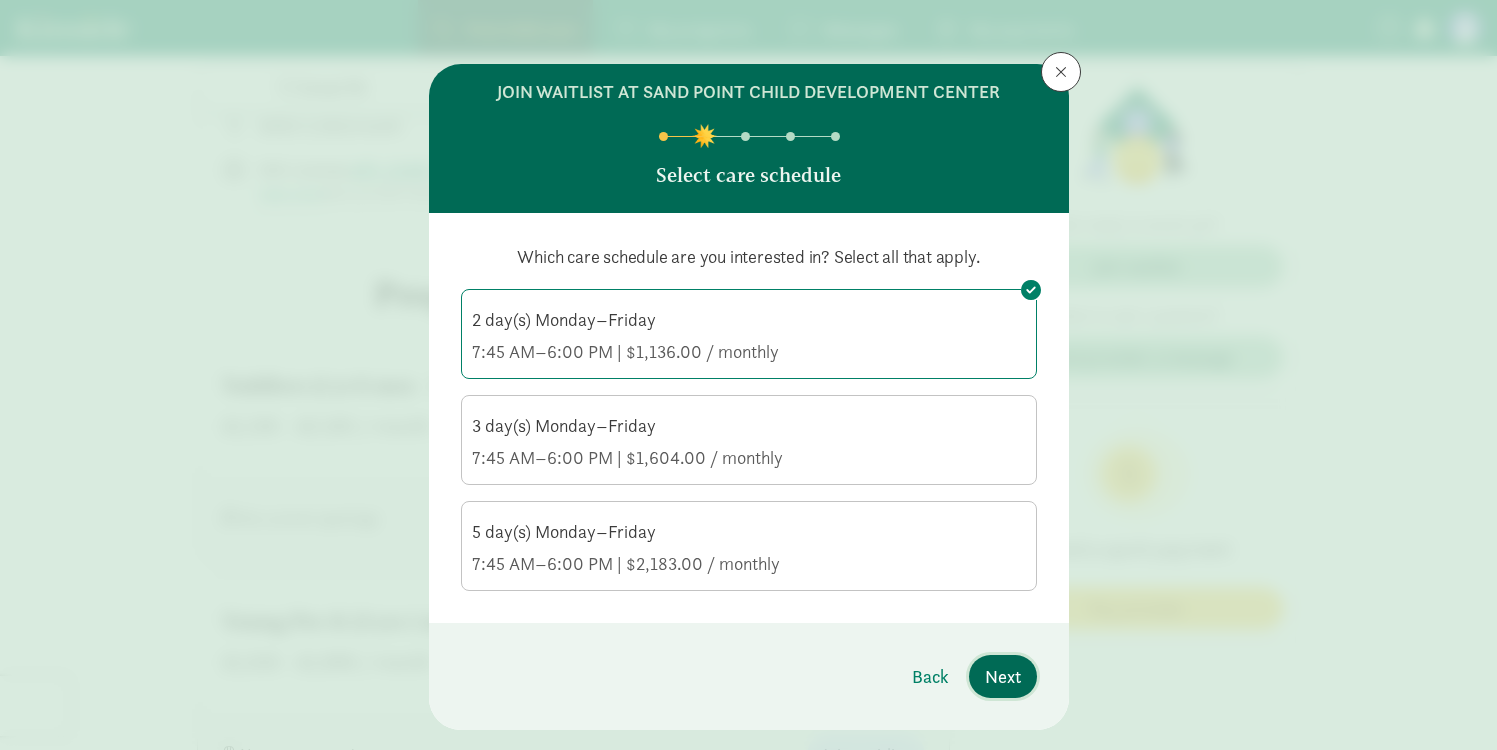 click on "Next" at bounding box center (1003, 676) 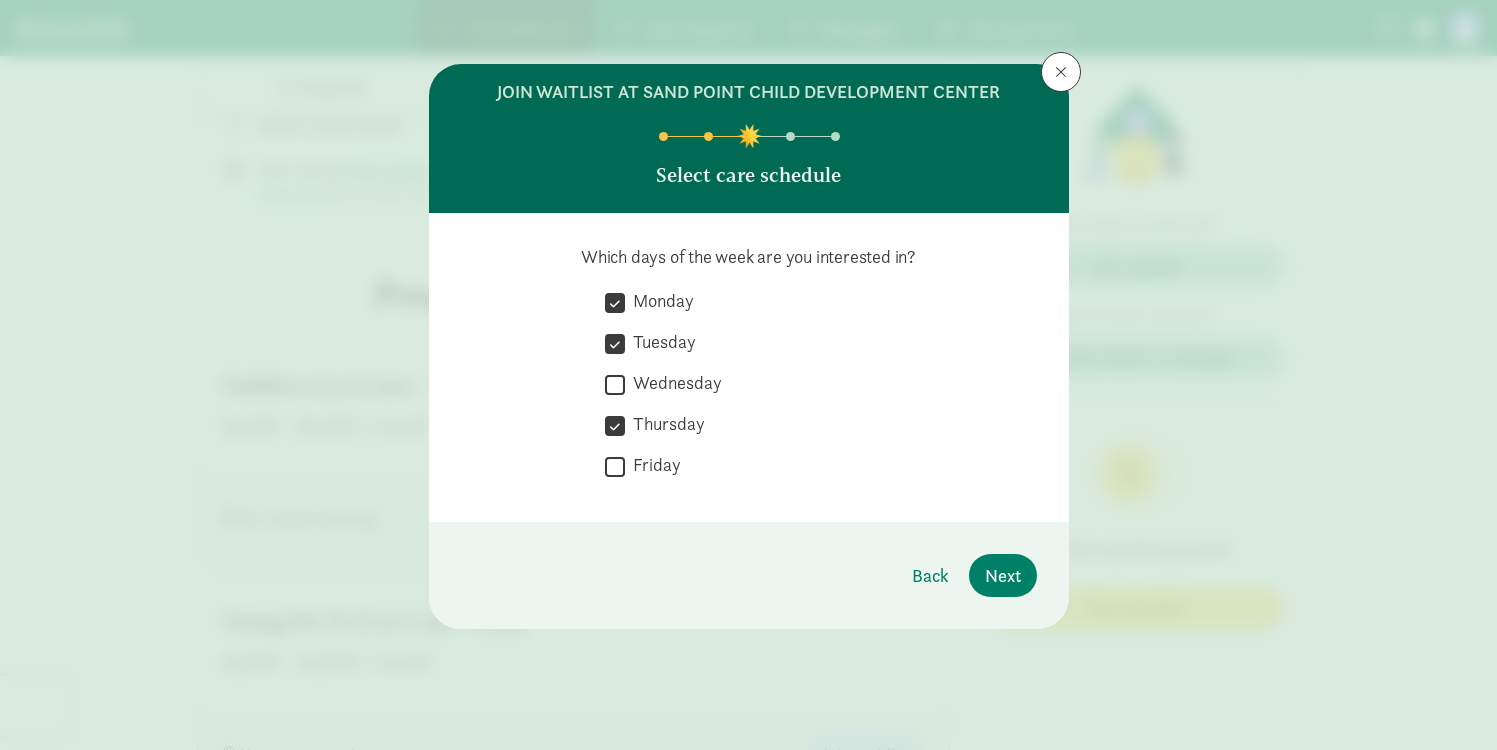 click on "Thursday" at bounding box center (665, 424) 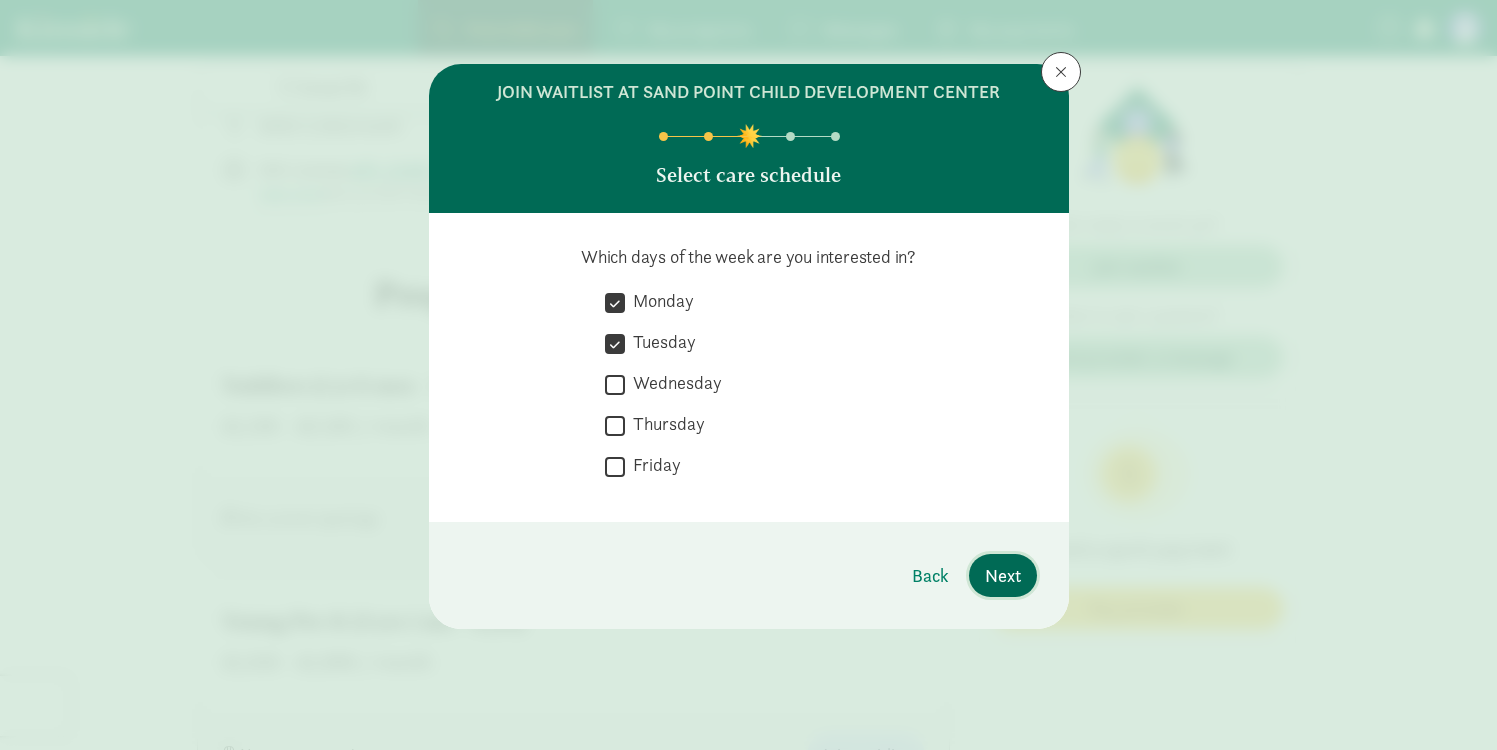 click on "Next" at bounding box center (1003, 575) 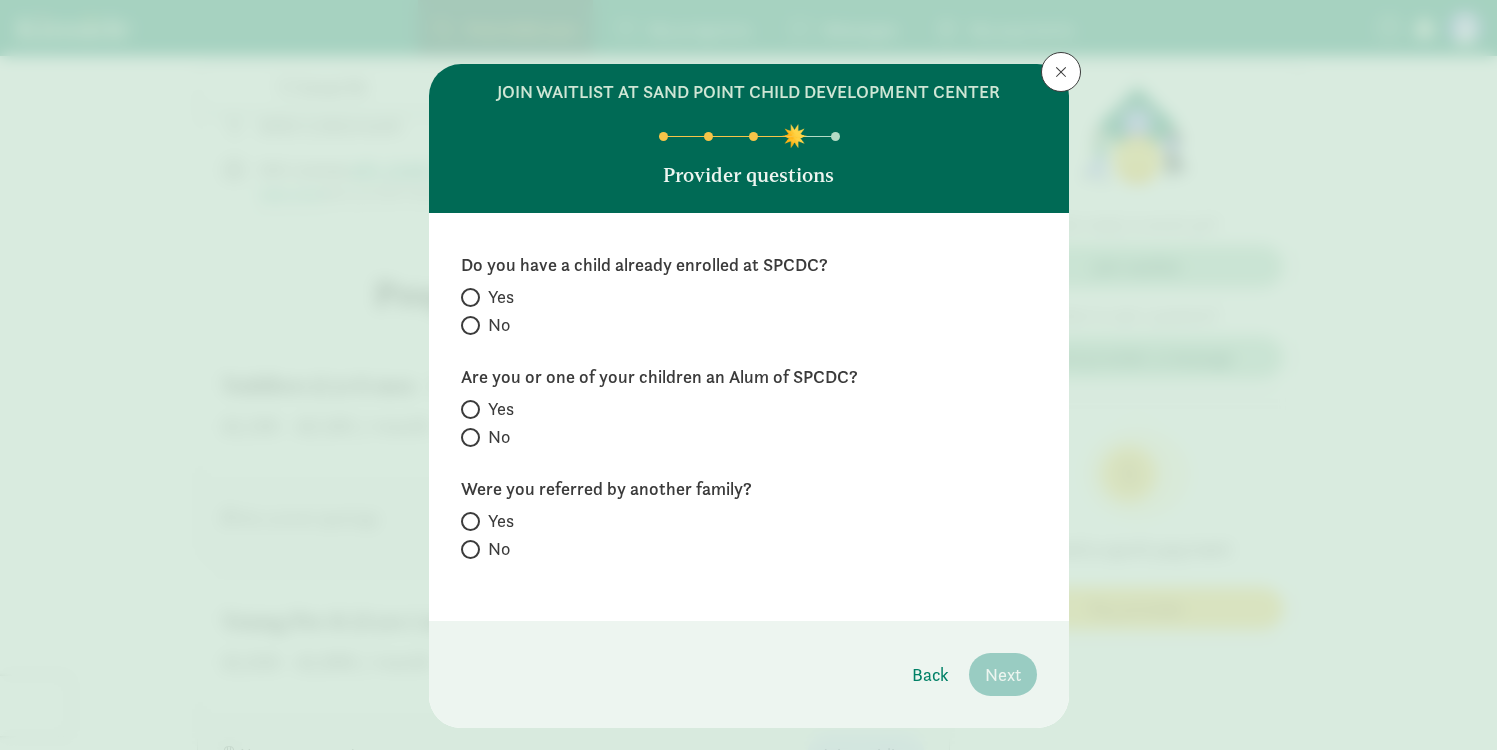 click at bounding box center [470, 325] 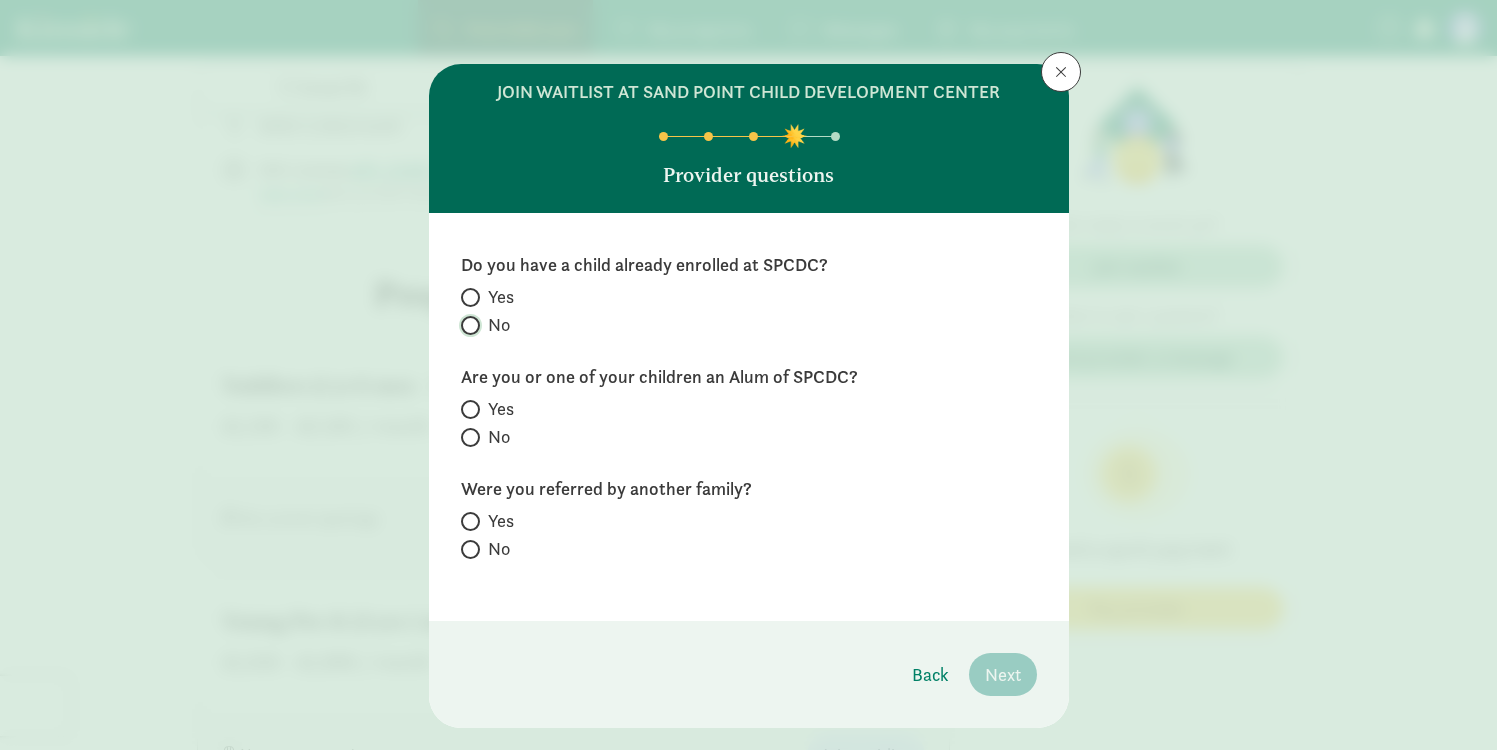 click on "No" at bounding box center [467, 325] 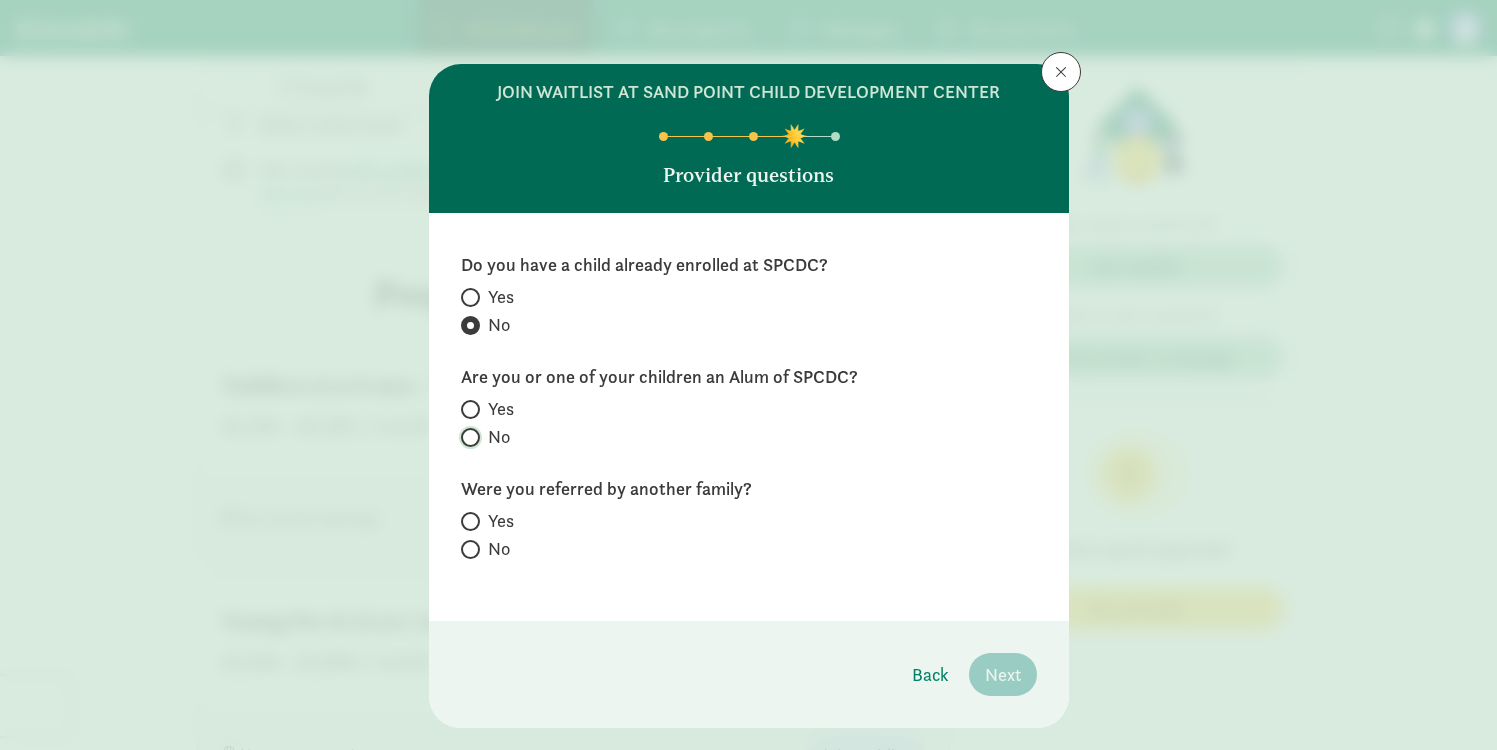 click on "No" at bounding box center (467, 437) 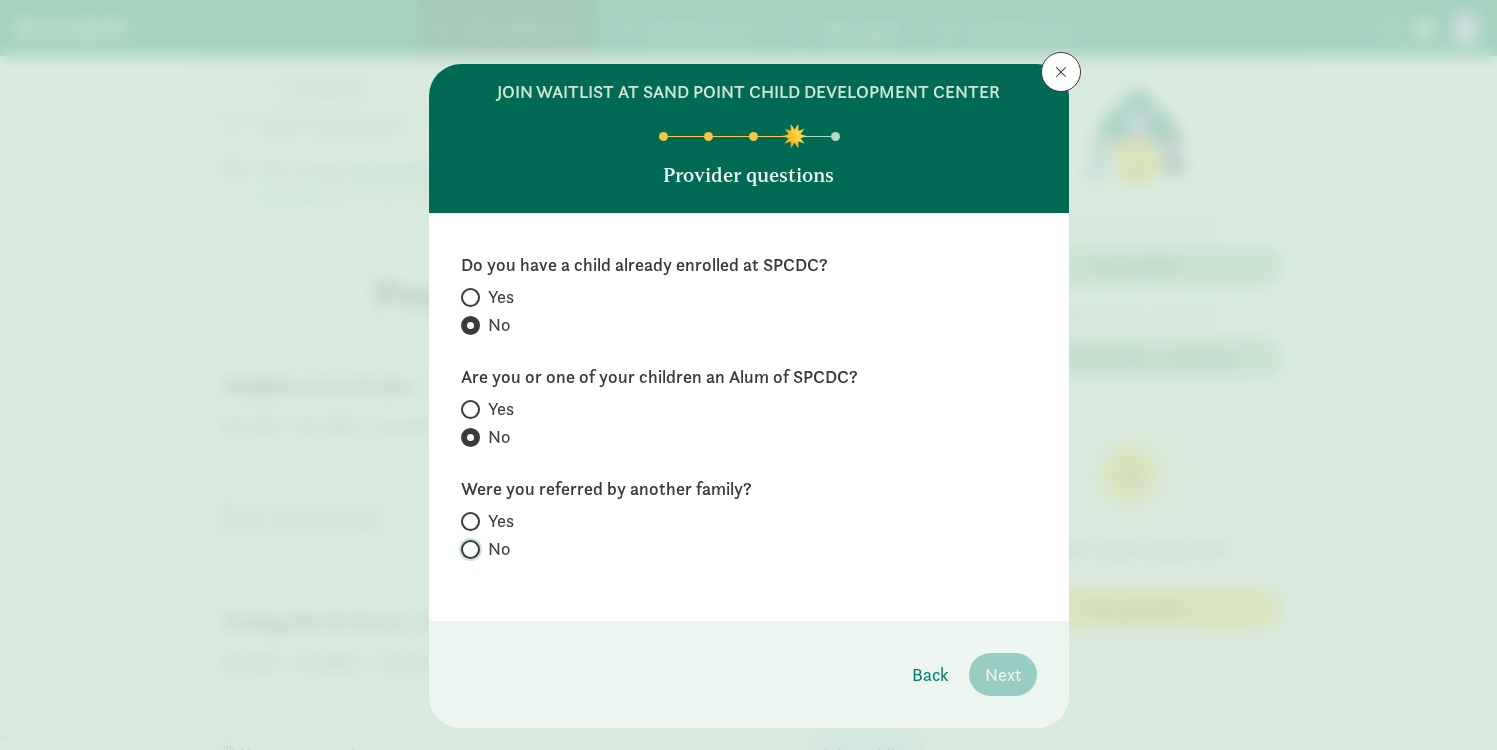 click on "No" at bounding box center [467, 549] 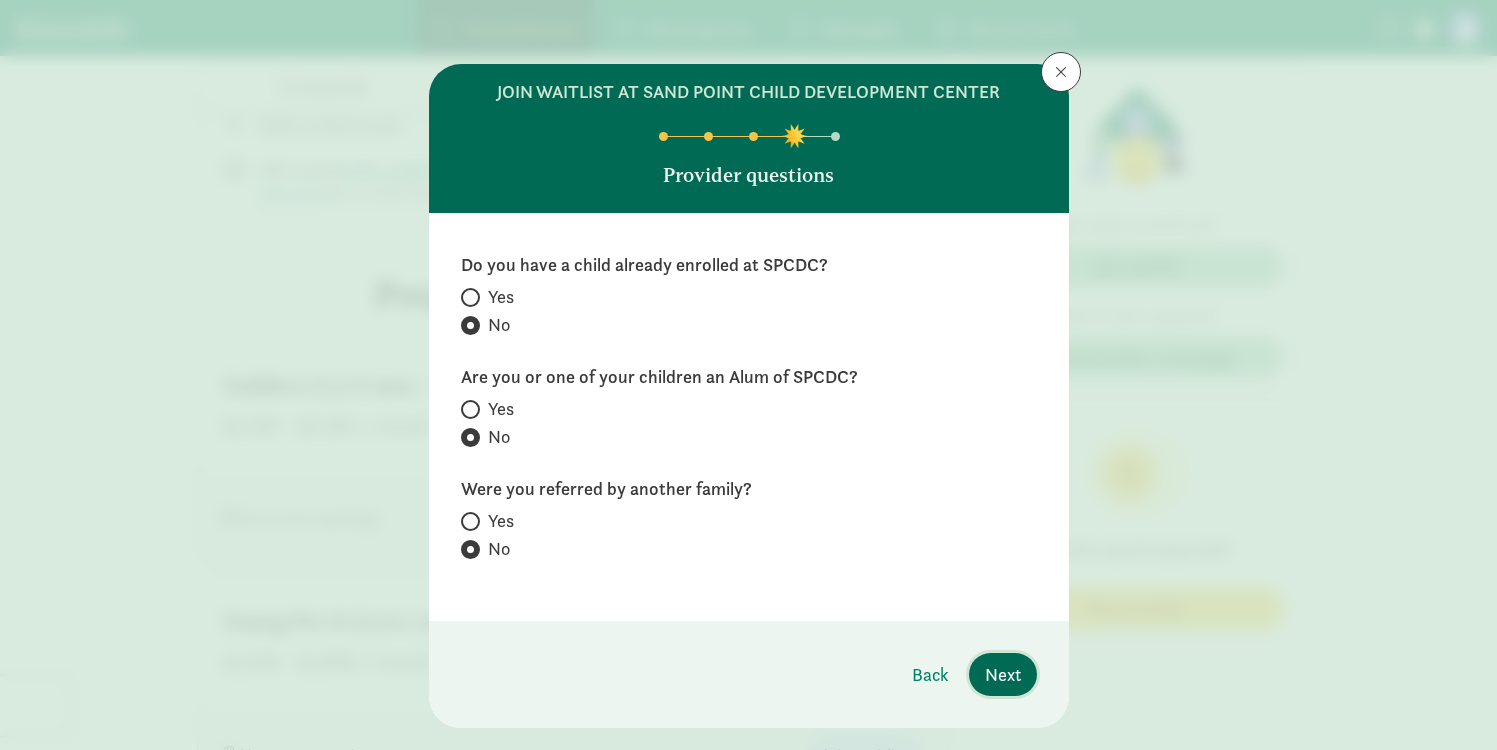 click on "Next" at bounding box center [1003, 674] 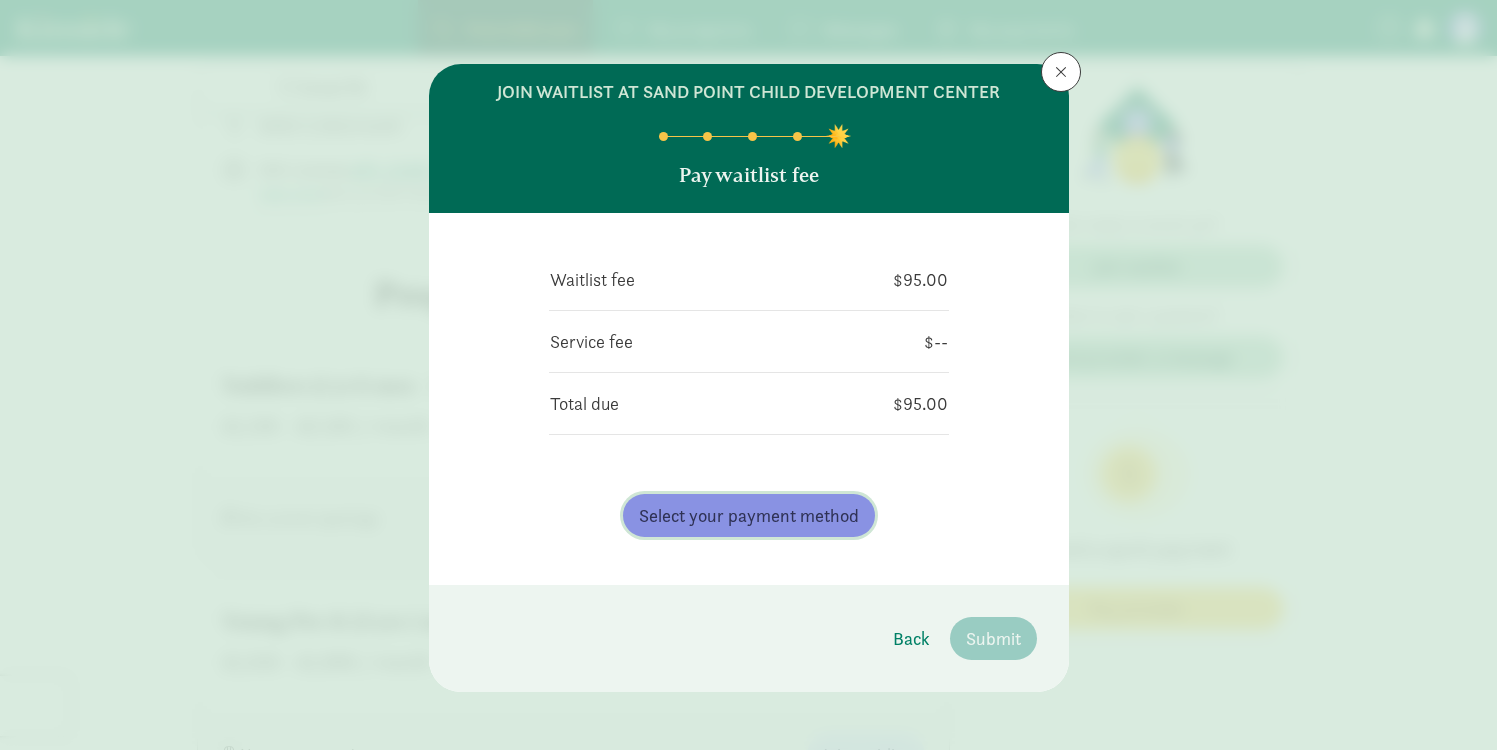 click on "Select your payment method" at bounding box center [749, 515] 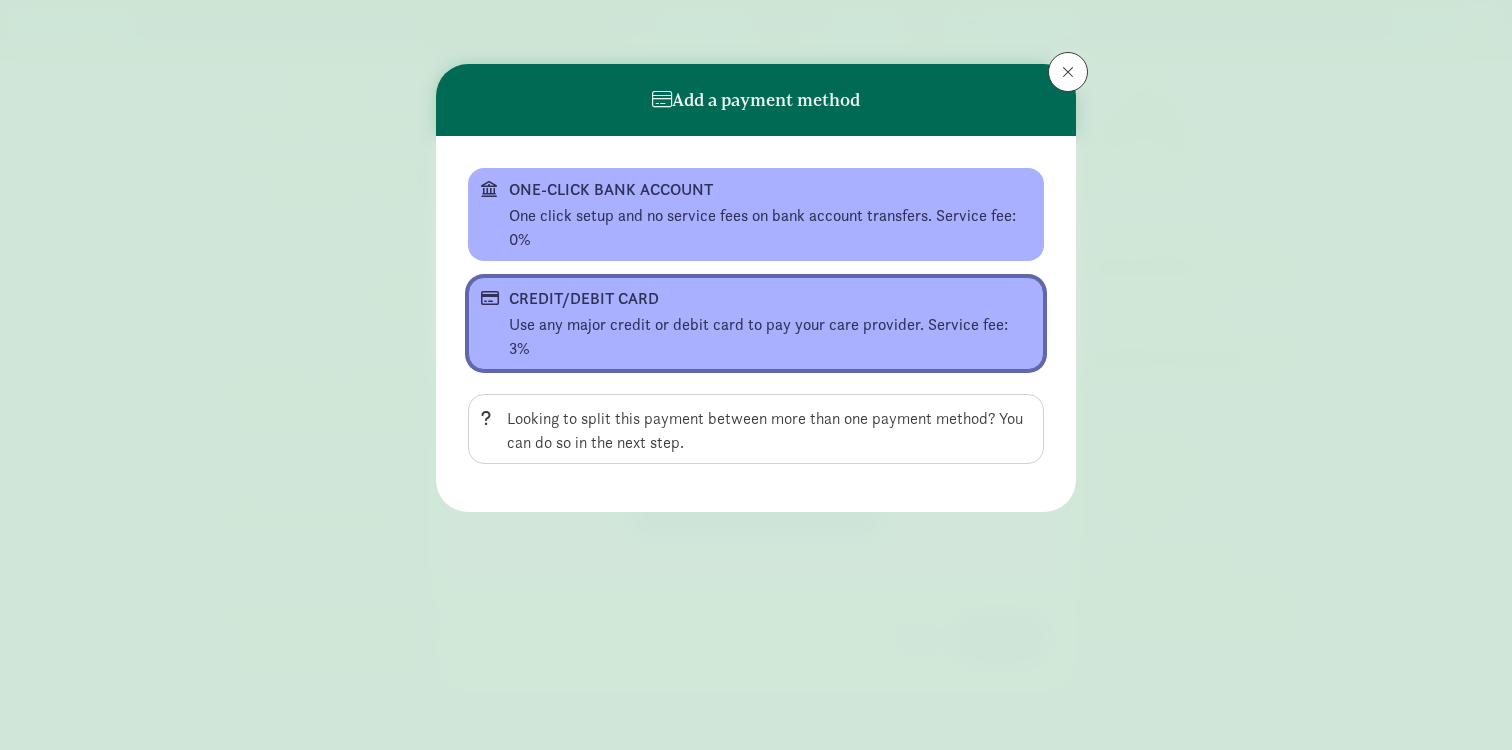 click on "CREDIT/DEBIT CARD" at bounding box center (754, 299) 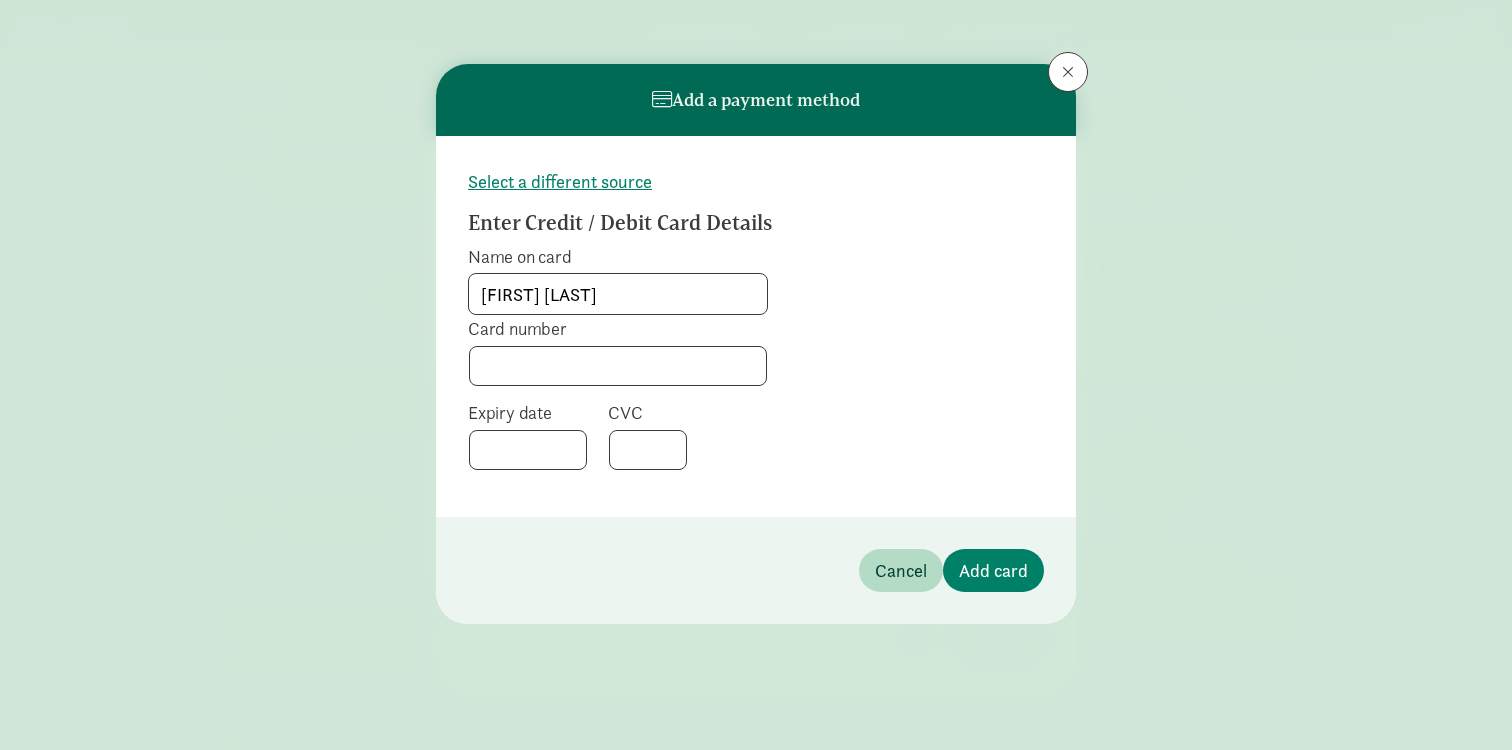 type on "[FIRST] [LAST]" 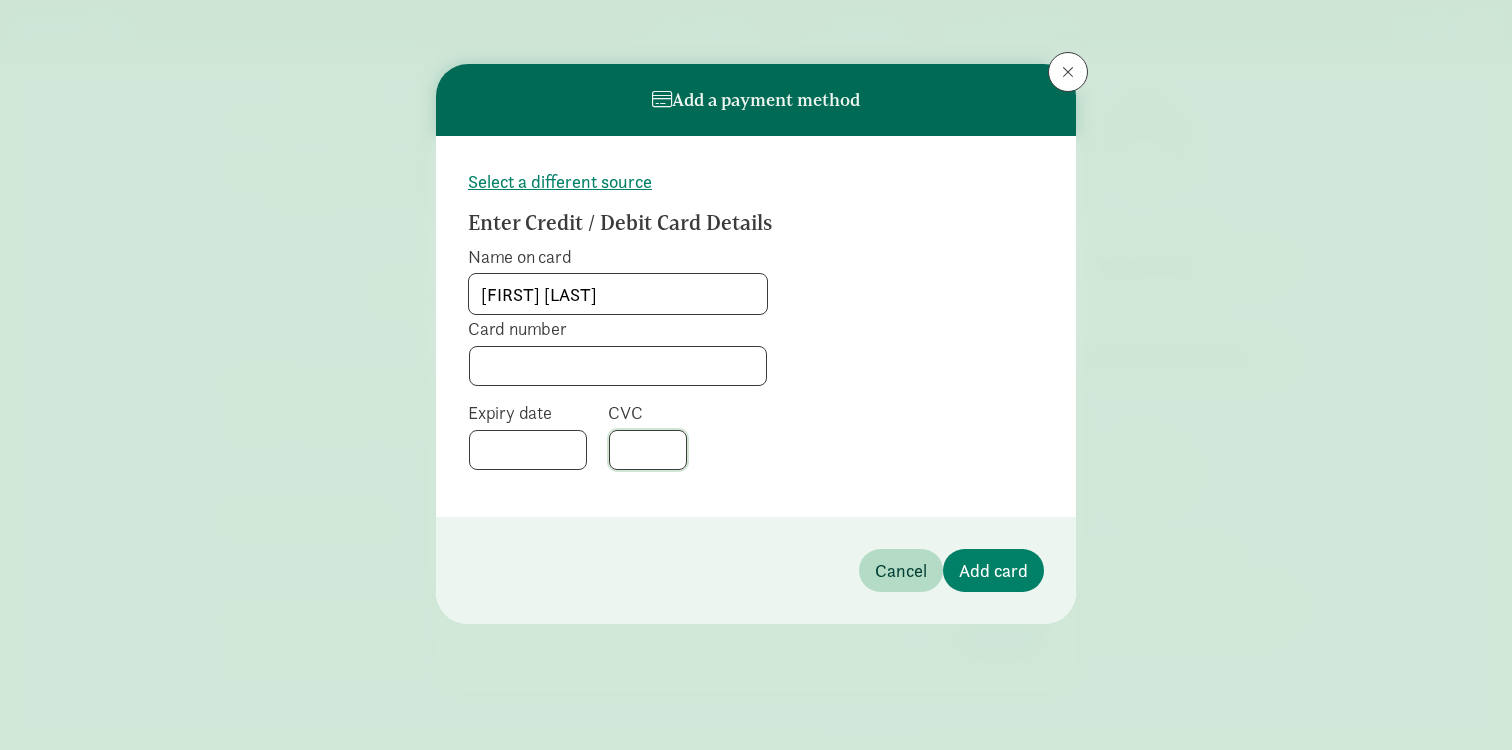 click 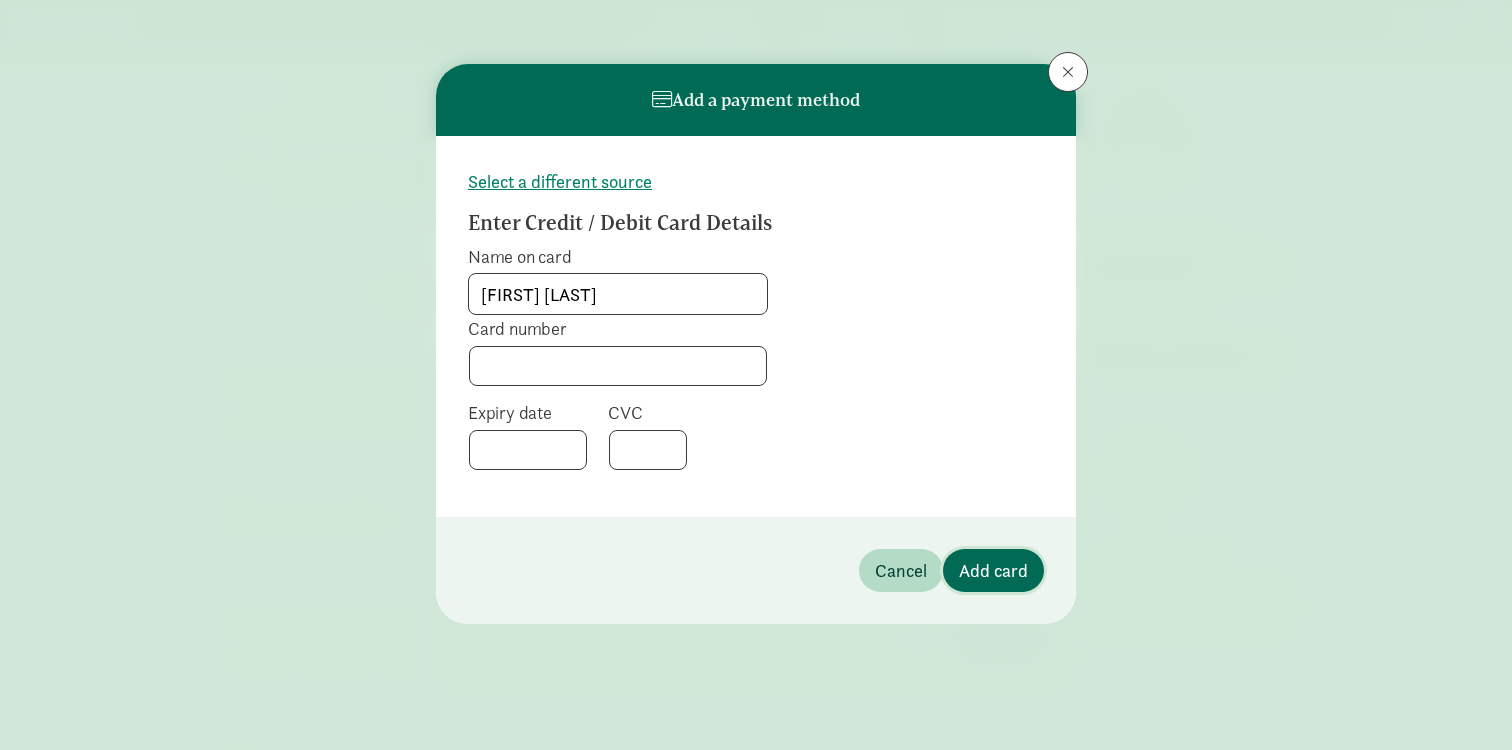 click on "Add card" 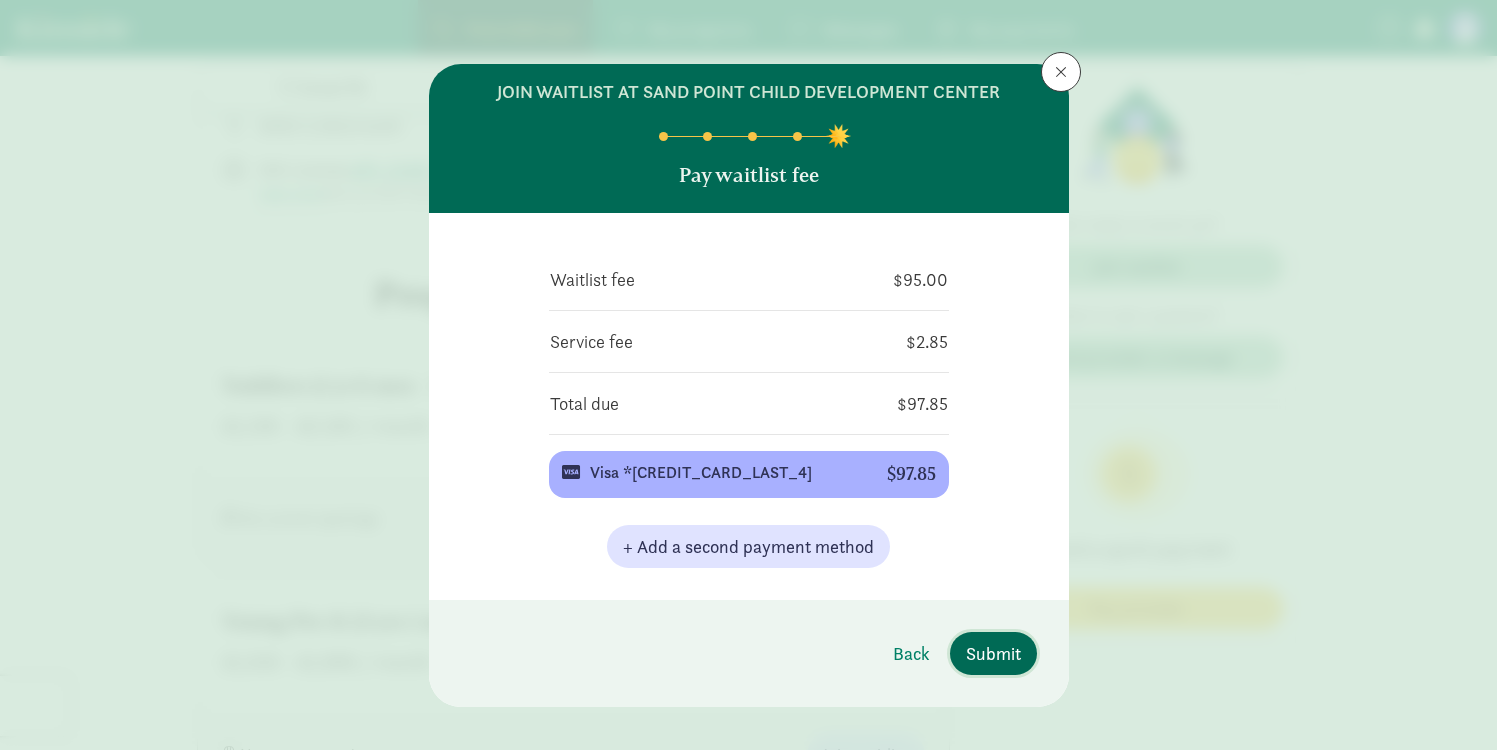 click on "Submit" at bounding box center (993, 653) 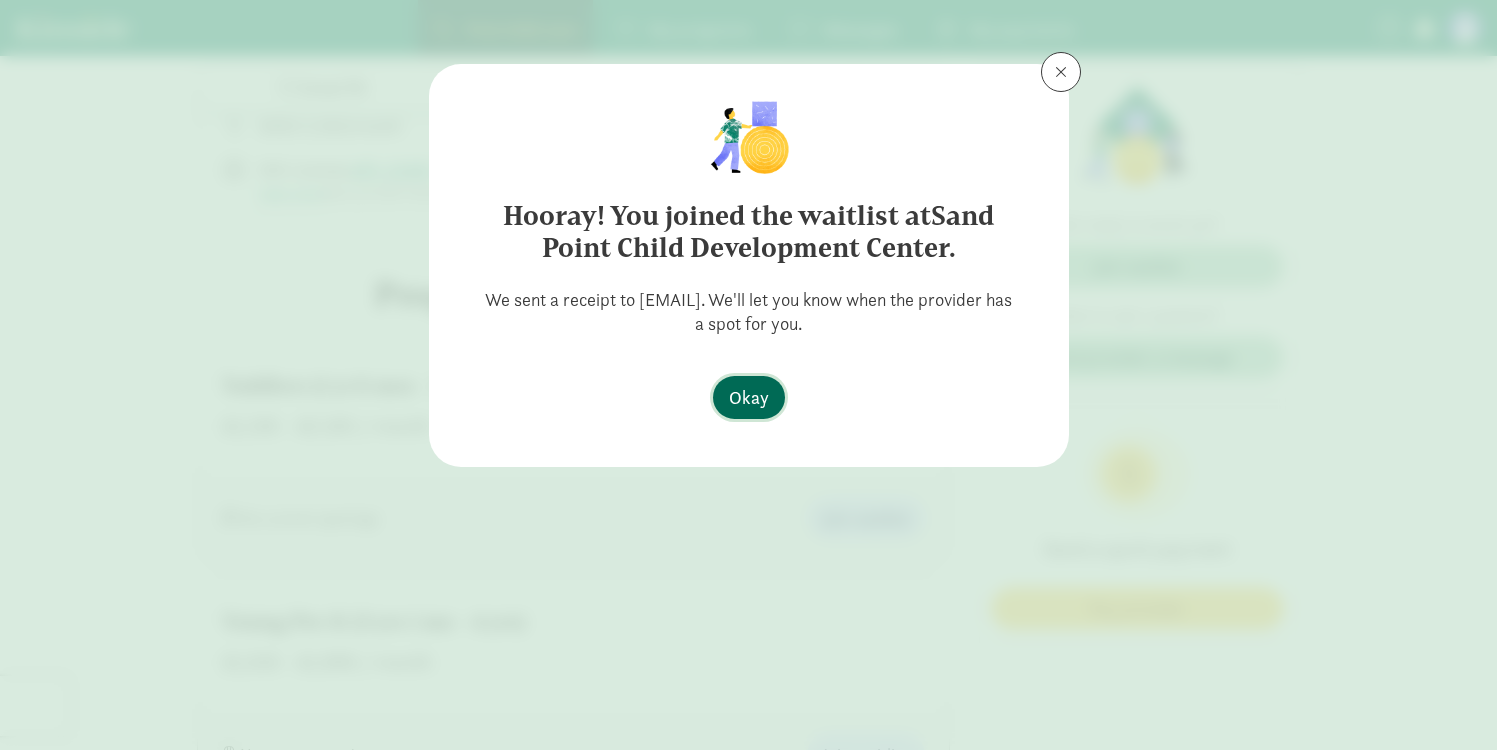 click on "Okay" at bounding box center (749, 397) 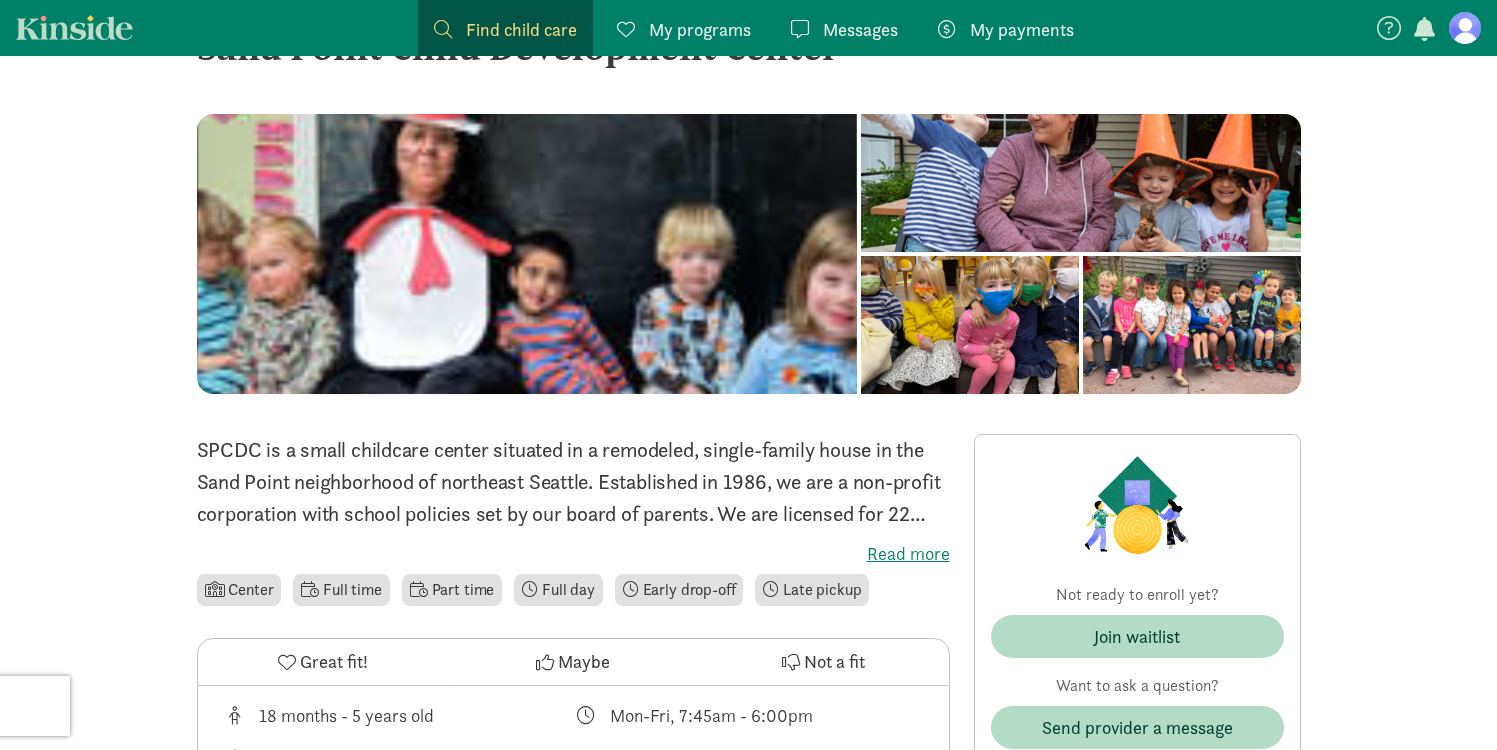 scroll, scrollTop: 0, scrollLeft: 0, axis: both 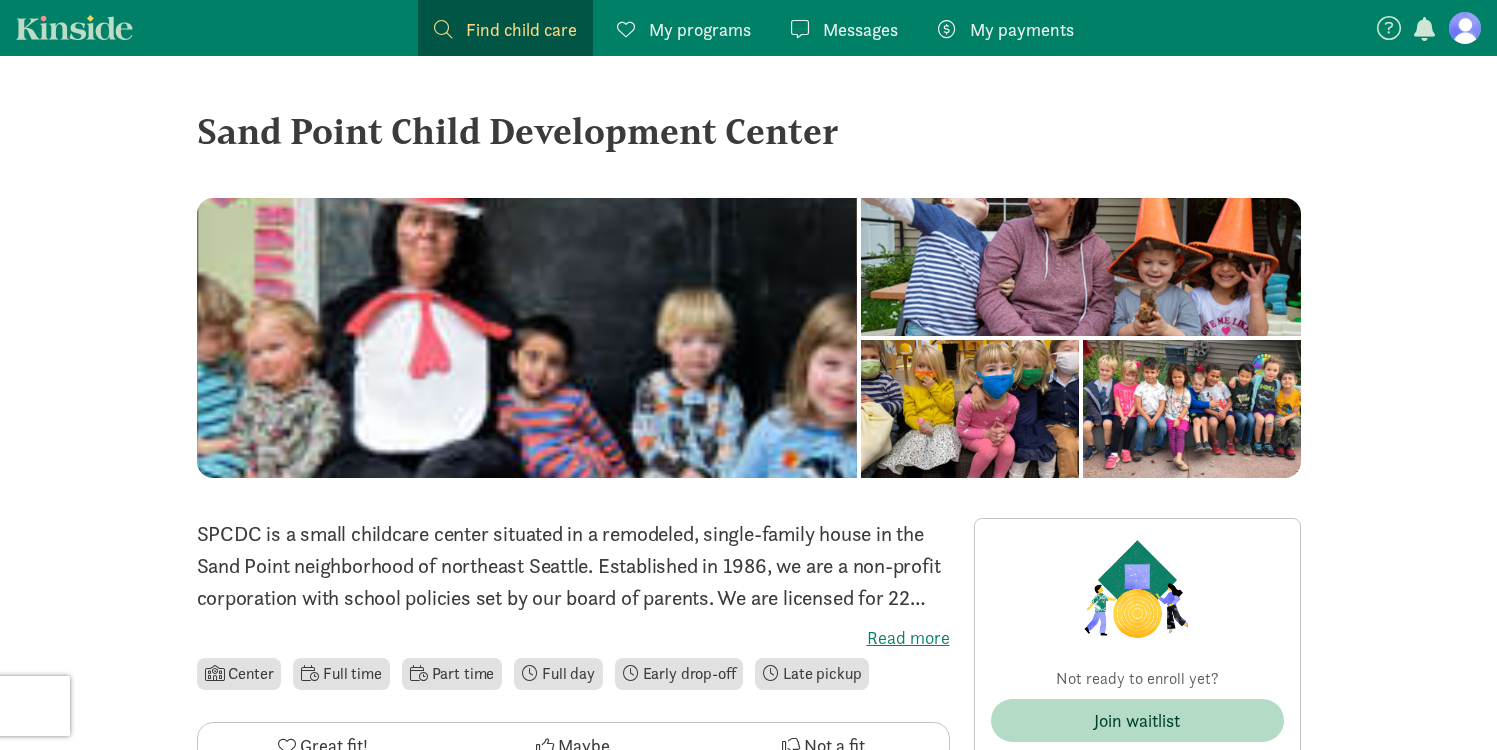 click on "My programs" at bounding box center [700, 29] 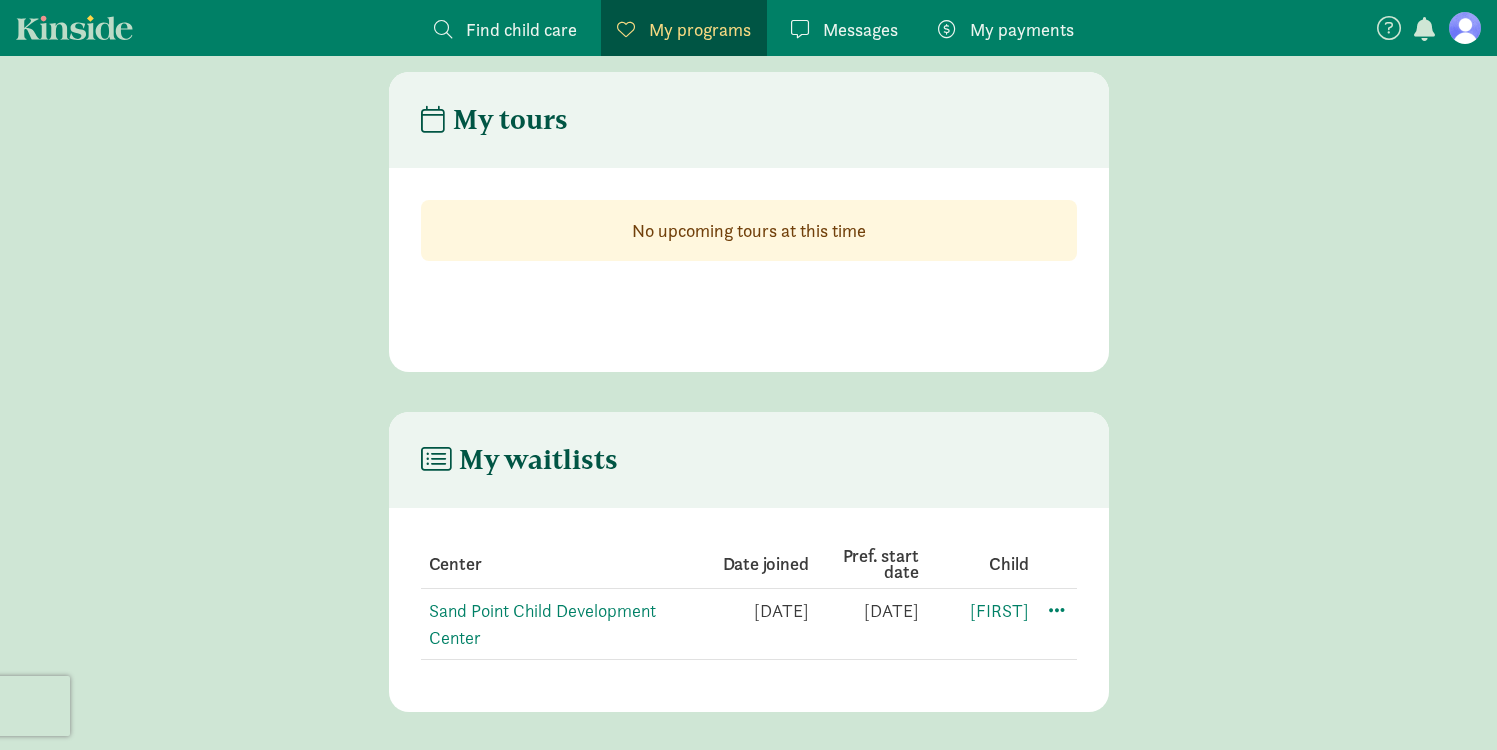 scroll, scrollTop: 0, scrollLeft: 0, axis: both 